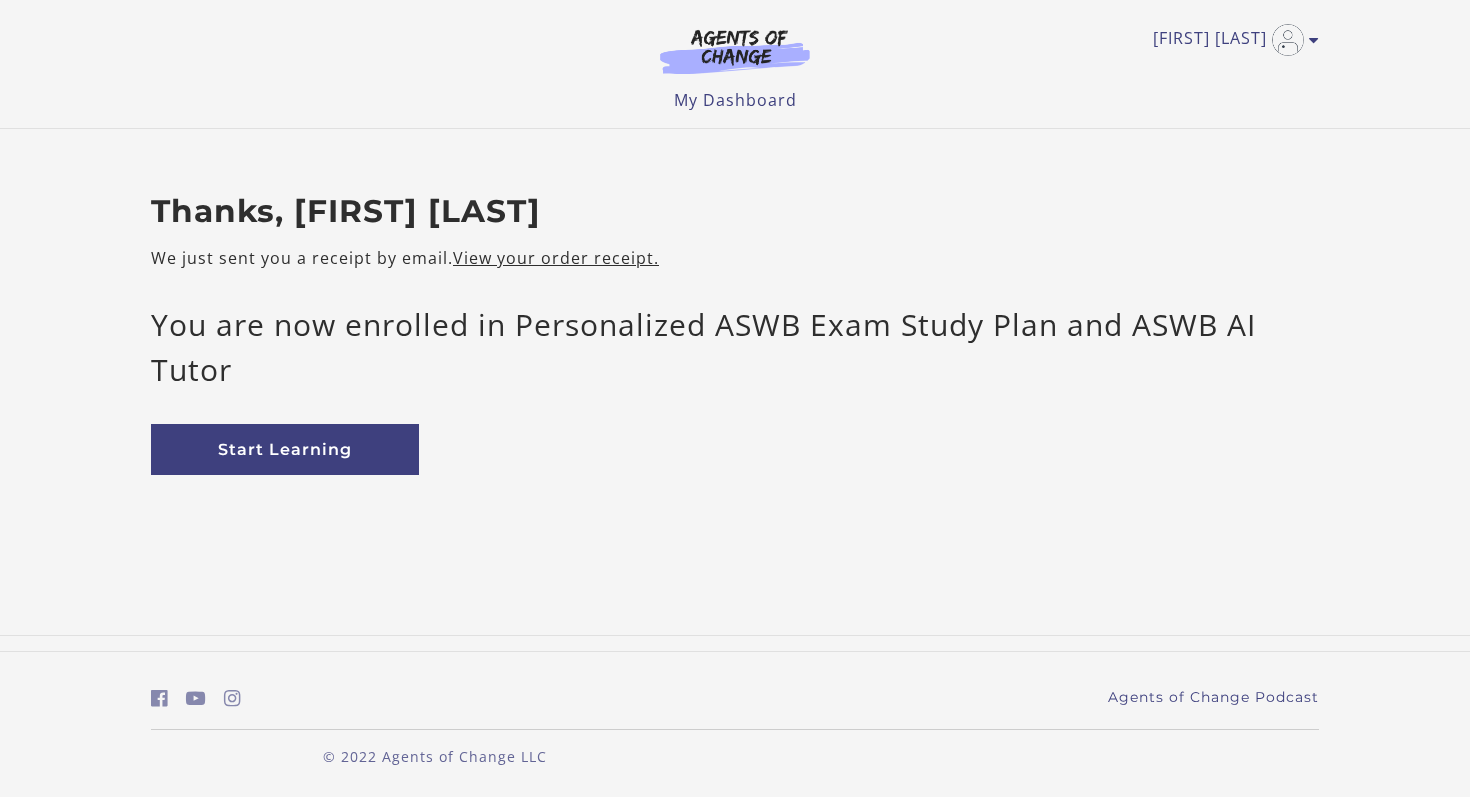 scroll, scrollTop: 0, scrollLeft: 0, axis: both 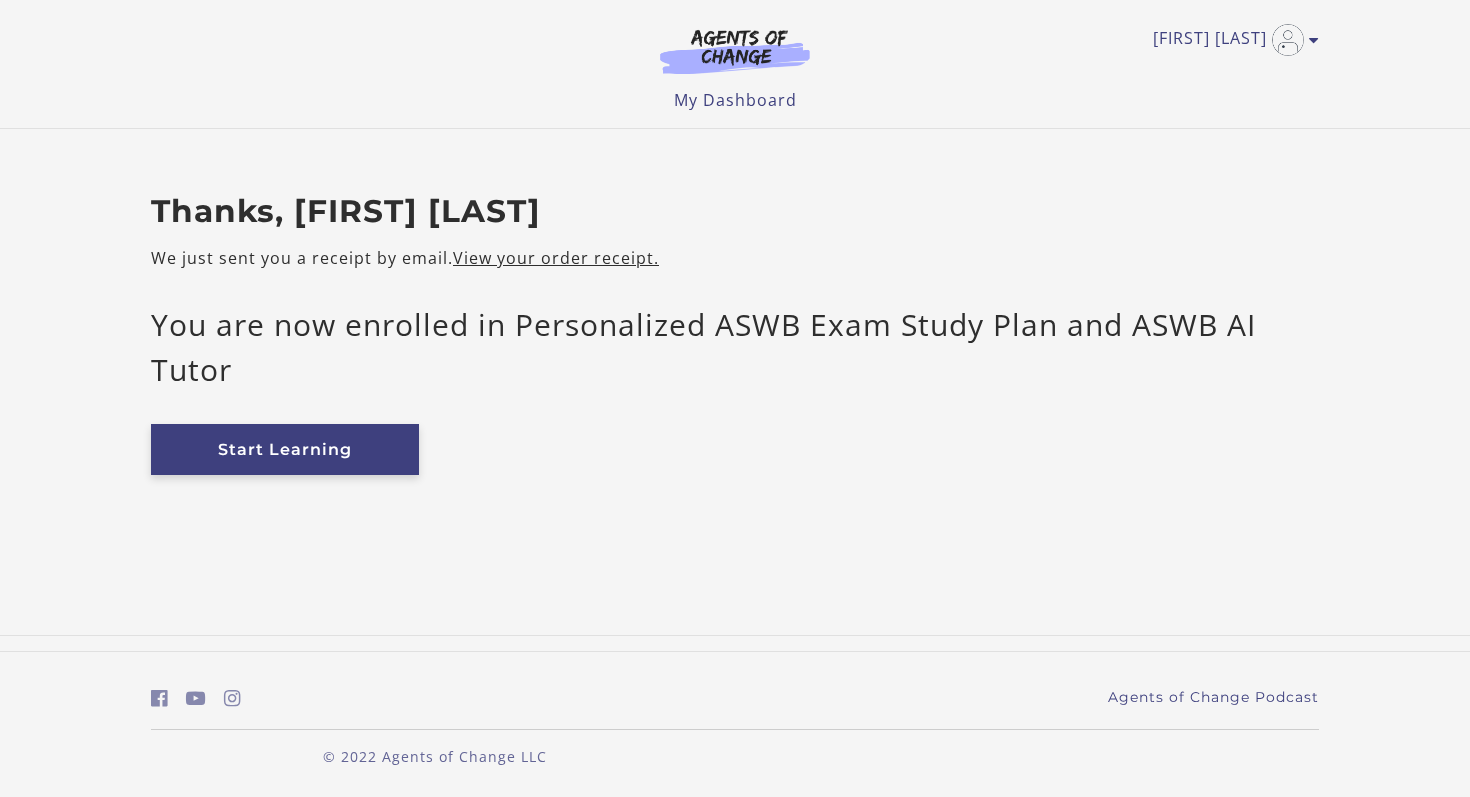 click on "Start Learning" at bounding box center [285, 449] 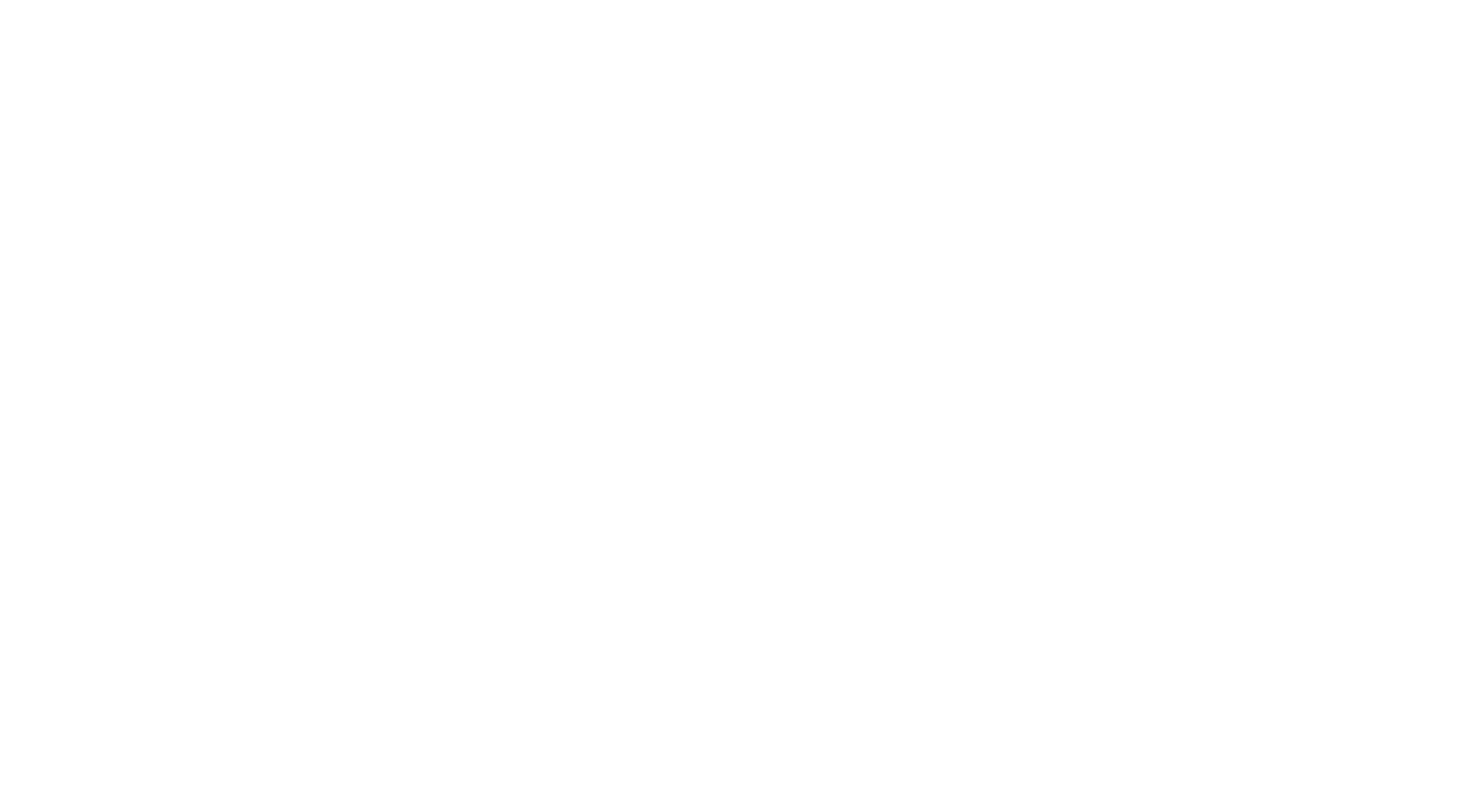 scroll, scrollTop: 0, scrollLeft: 0, axis: both 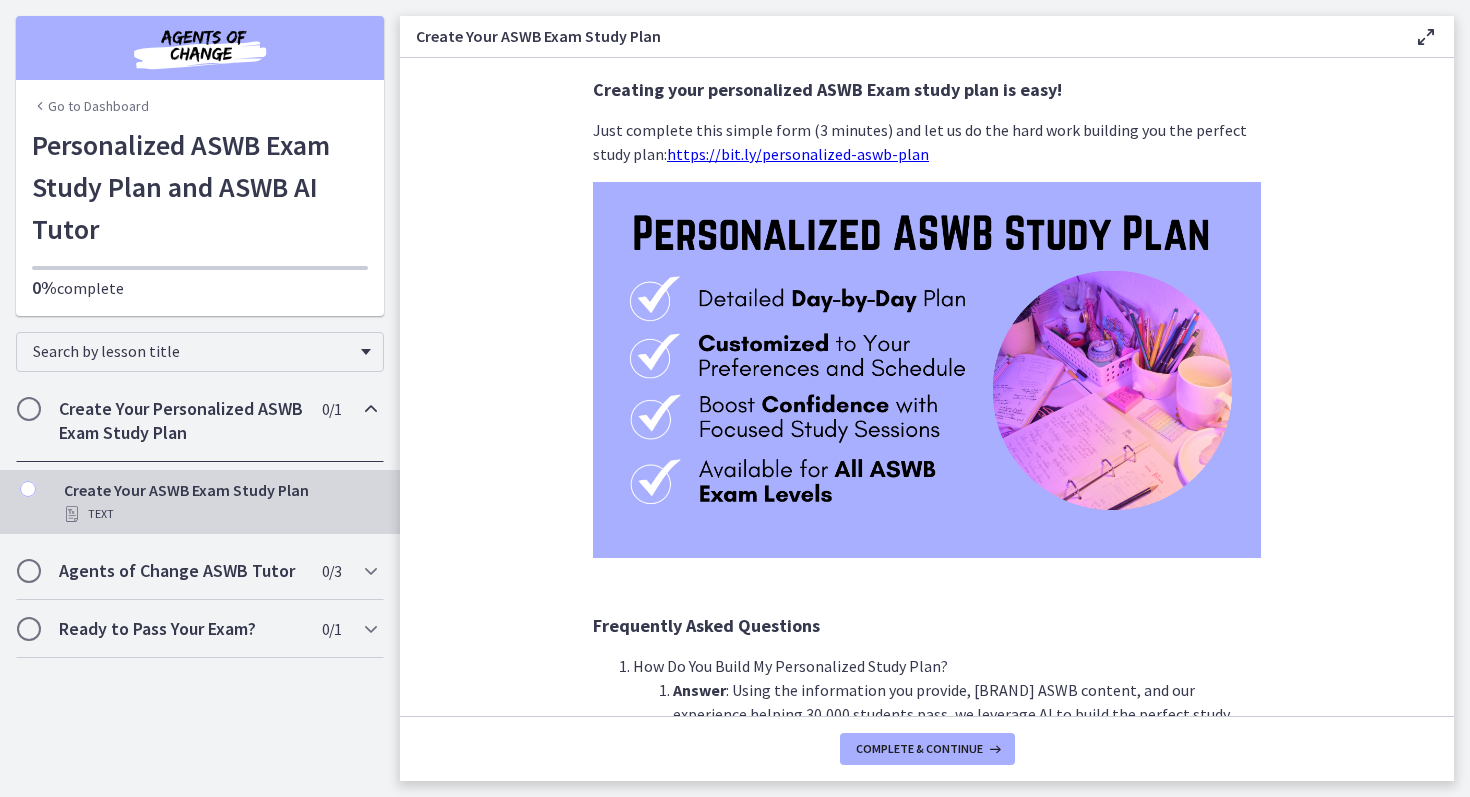 click on "https://bit.ly/personalized-aswb-plan" at bounding box center [798, 154] 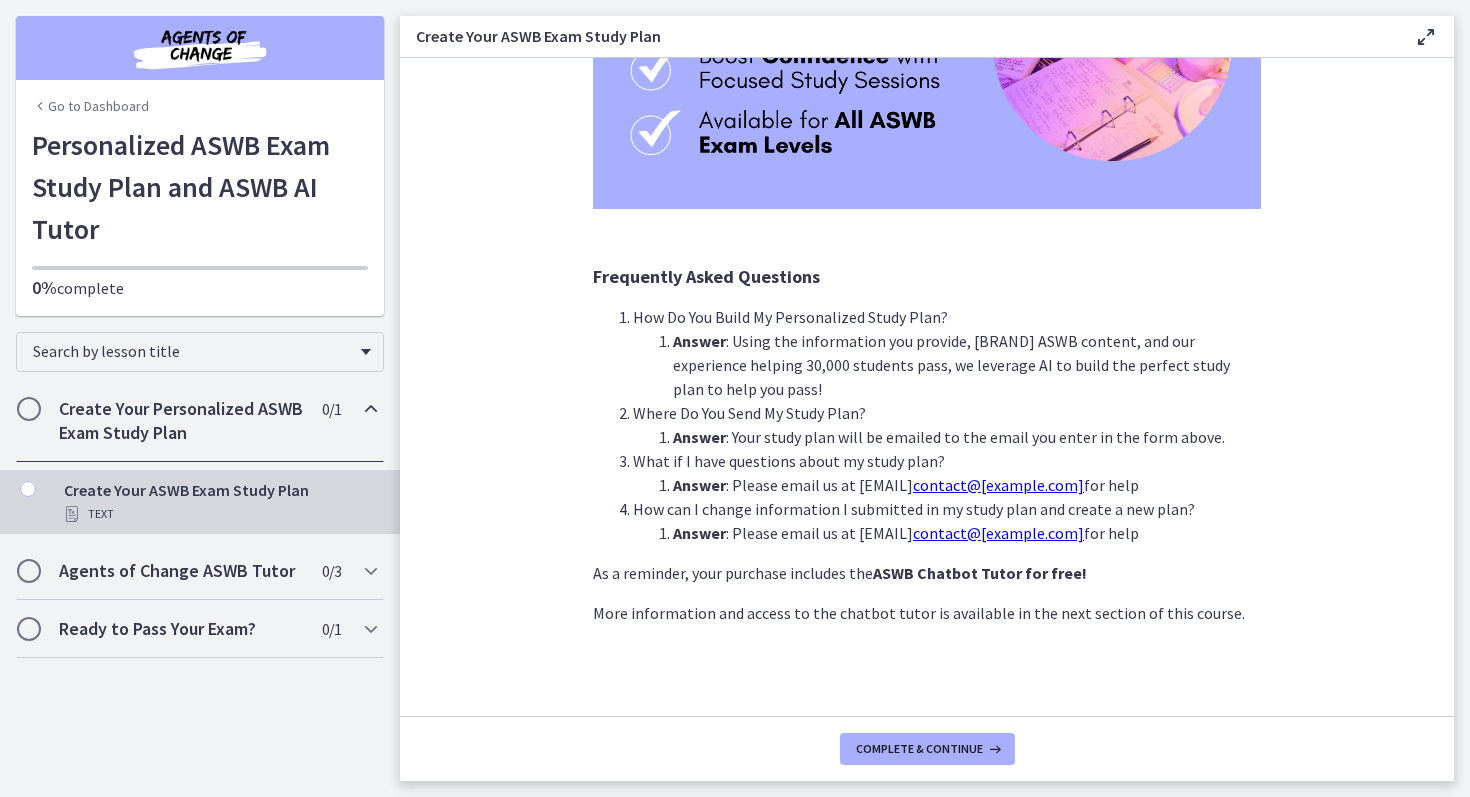 scroll, scrollTop: 391, scrollLeft: 0, axis: vertical 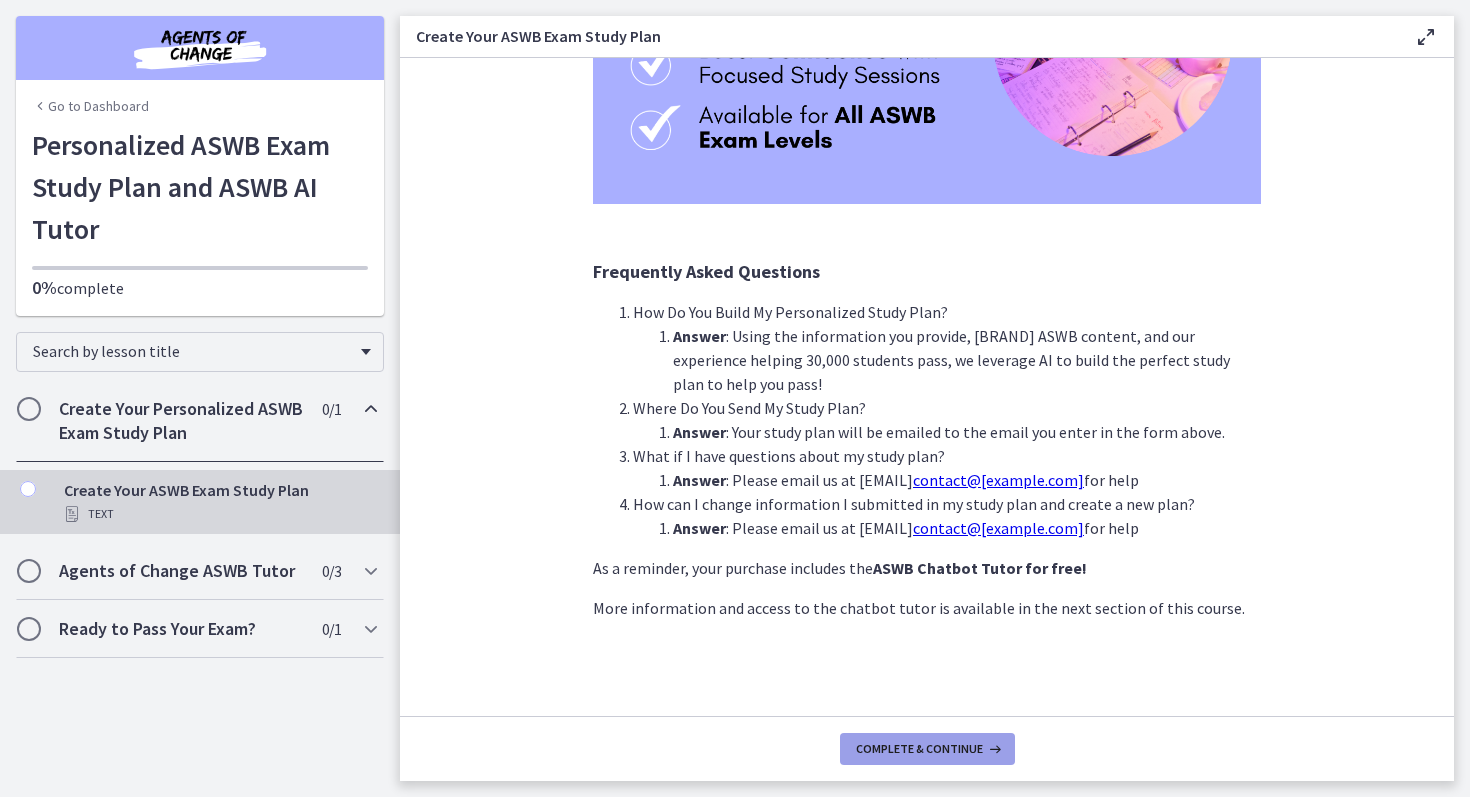 click on "Complete & continue" at bounding box center [919, 749] 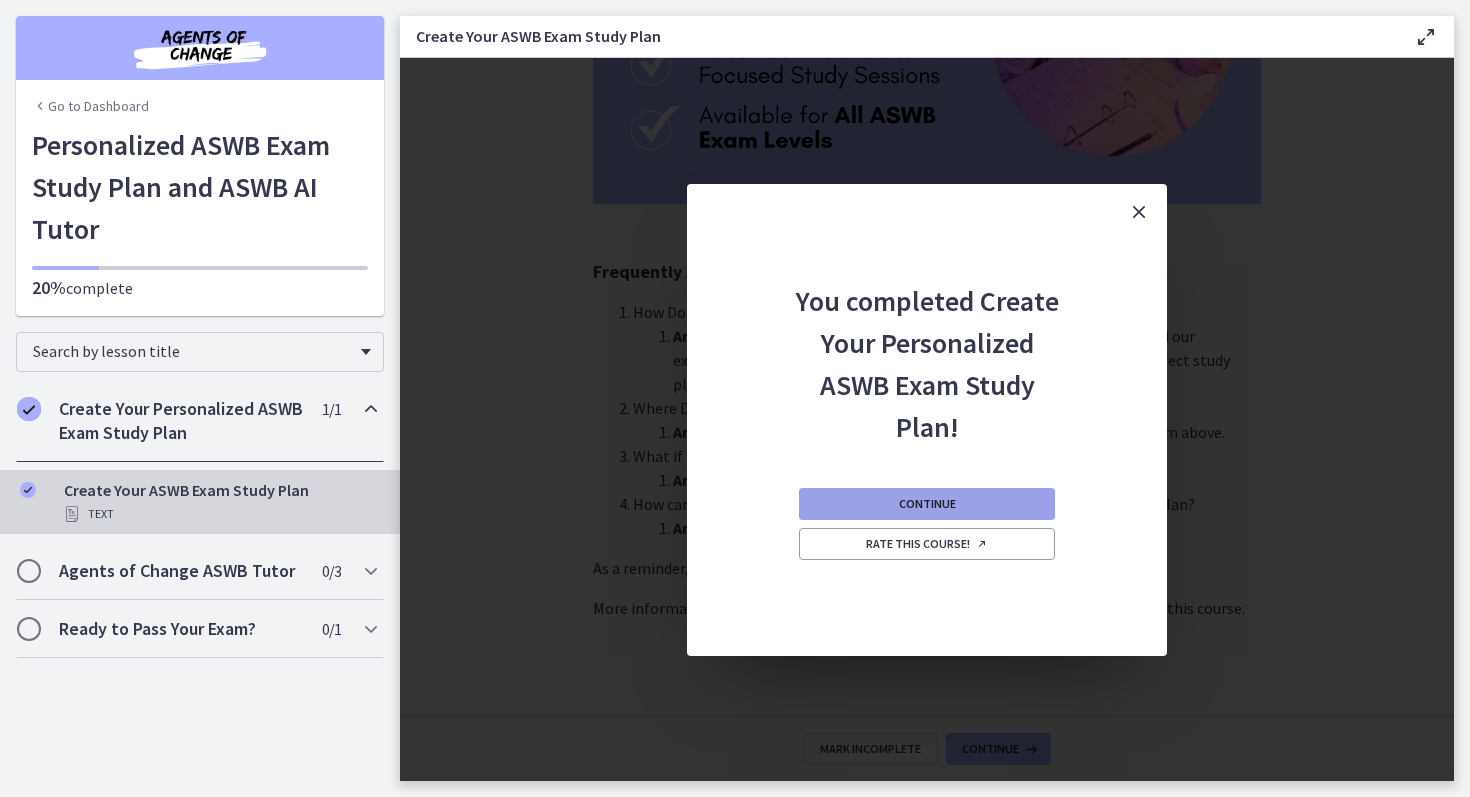 click on "Continue" at bounding box center [927, 504] 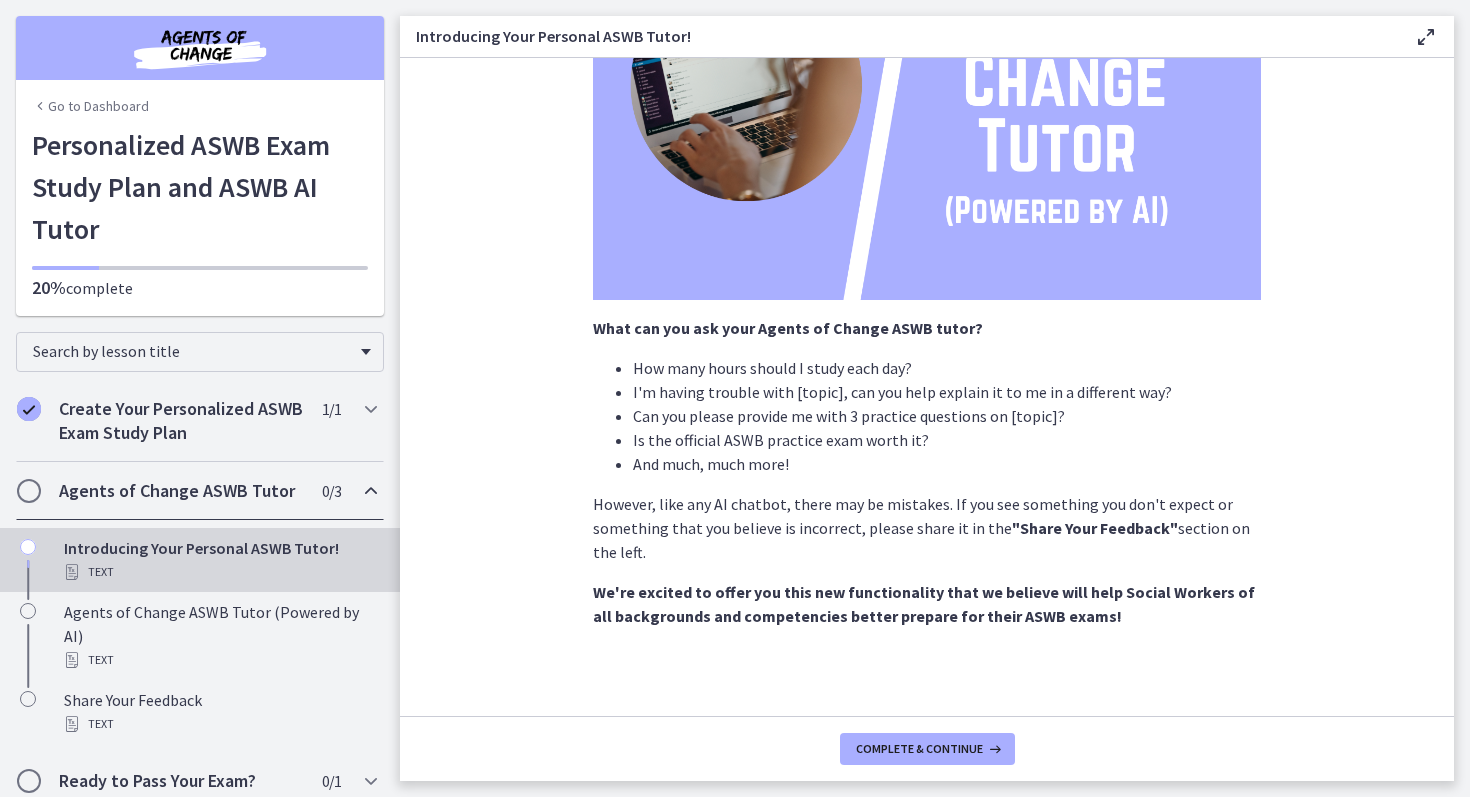 scroll, scrollTop: 265, scrollLeft: 0, axis: vertical 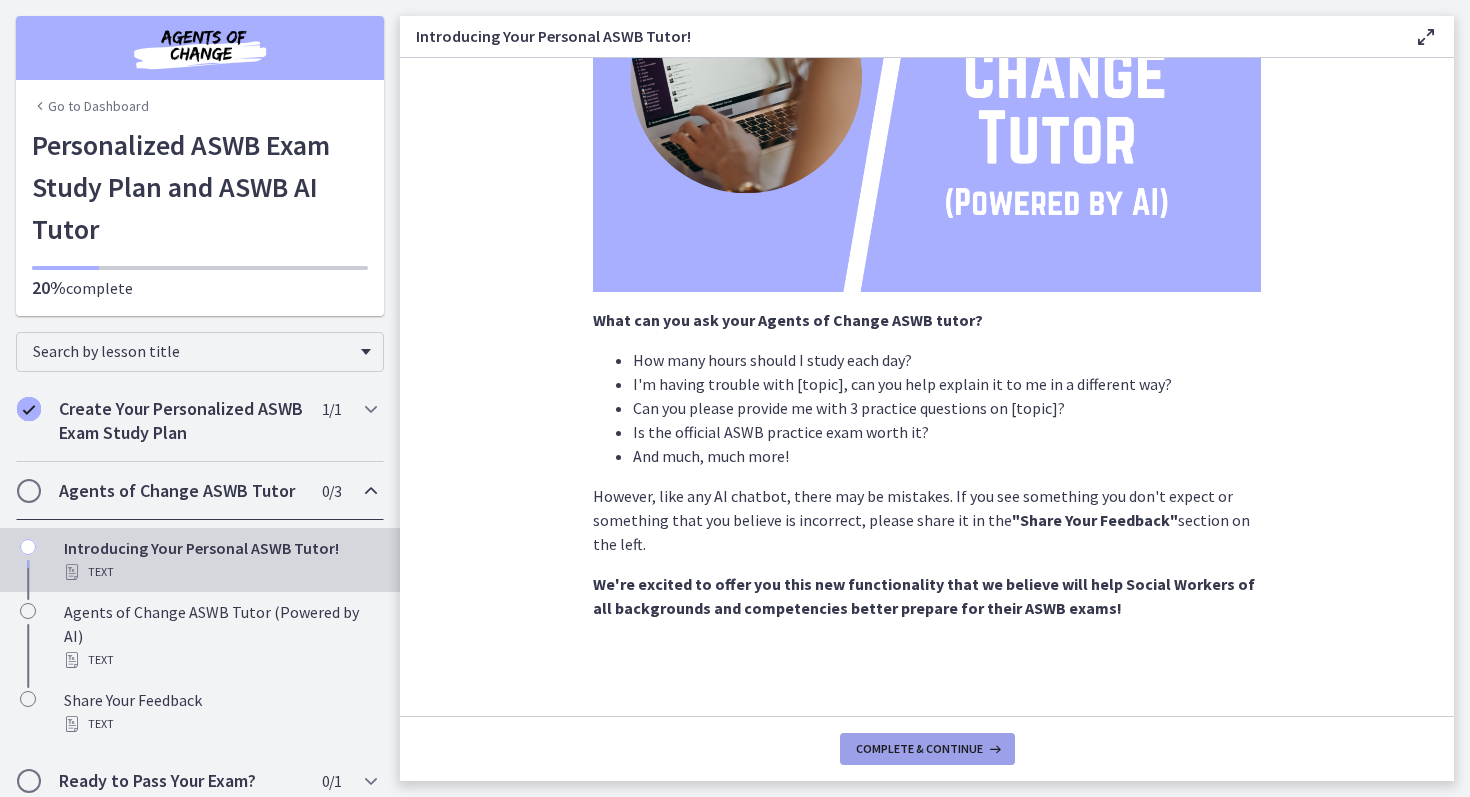 click on "Complete & continue" at bounding box center [919, 749] 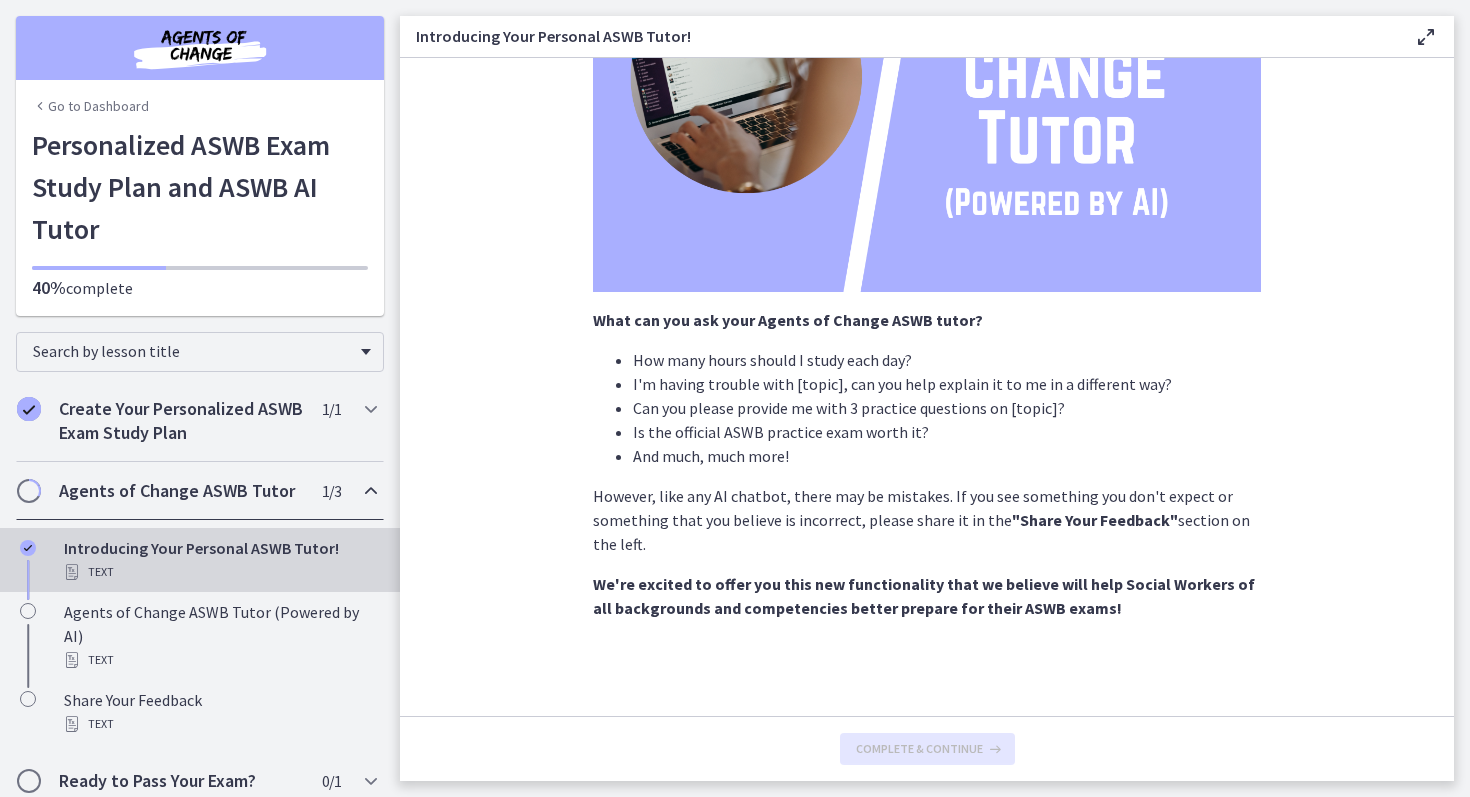 scroll, scrollTop: 0, scrollLeft: 0, axis: both 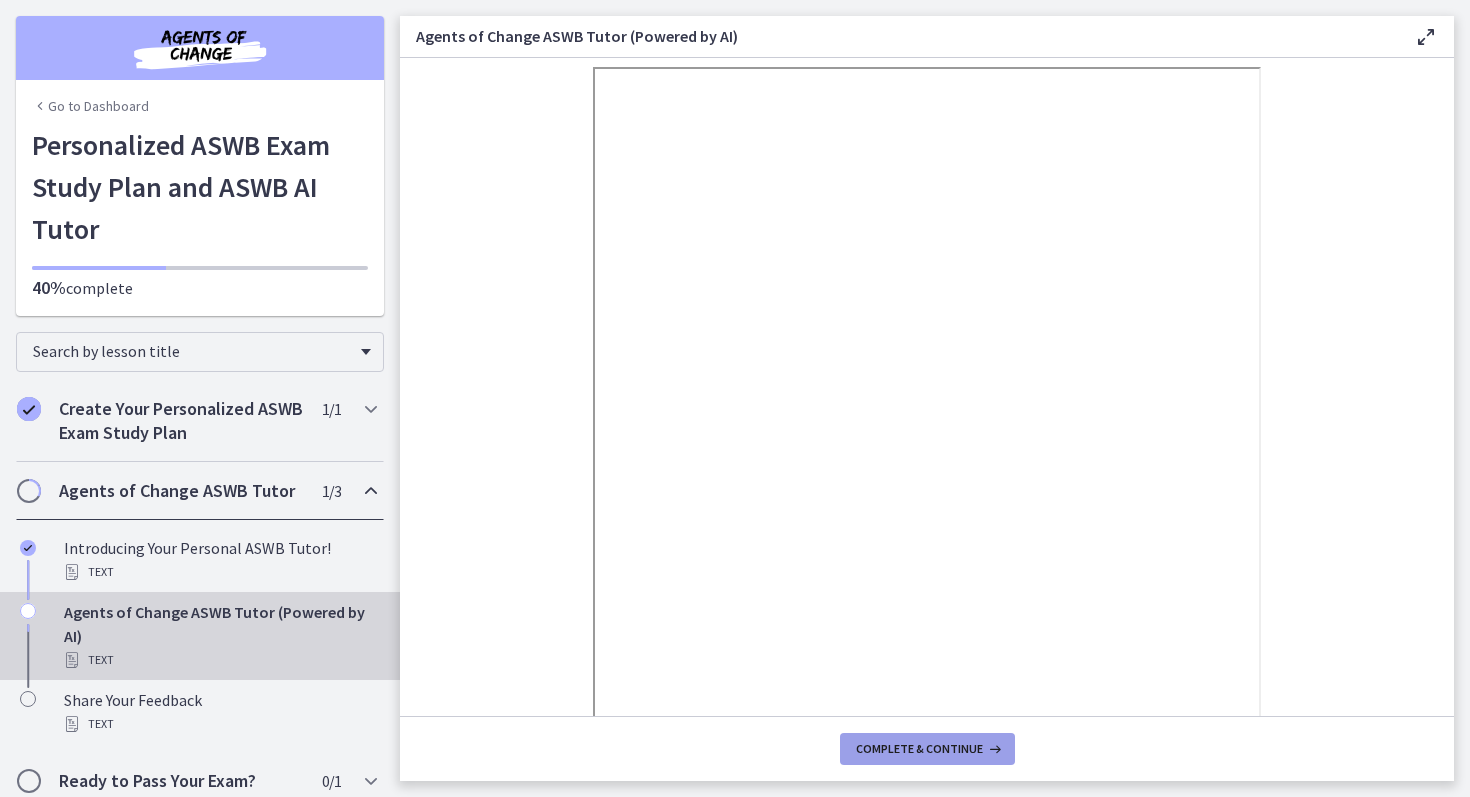 click on "Complete & continue" at bounding box center [919, 749] 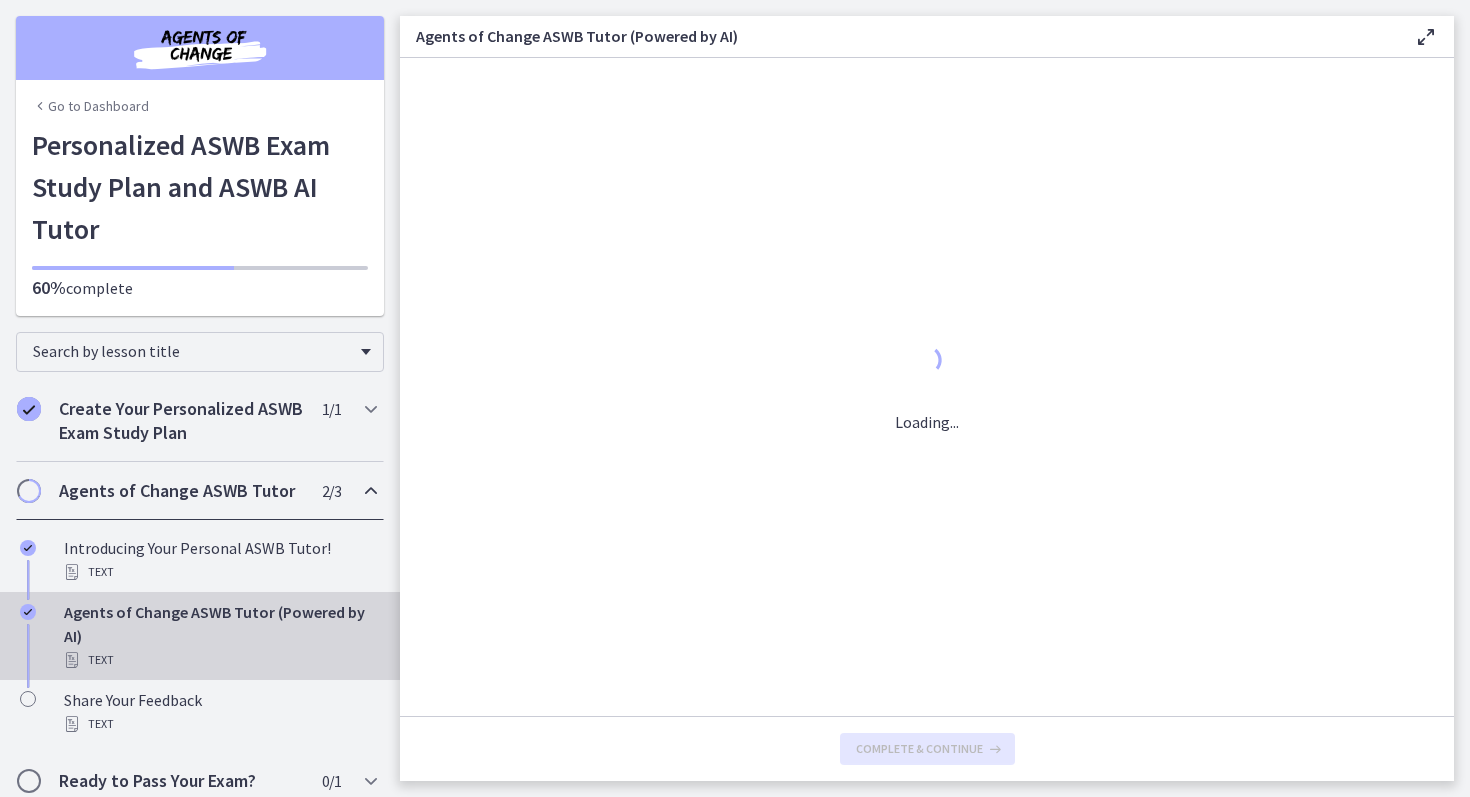 scroll, scrollTop: 0, scrollLeft: 0, axis: both 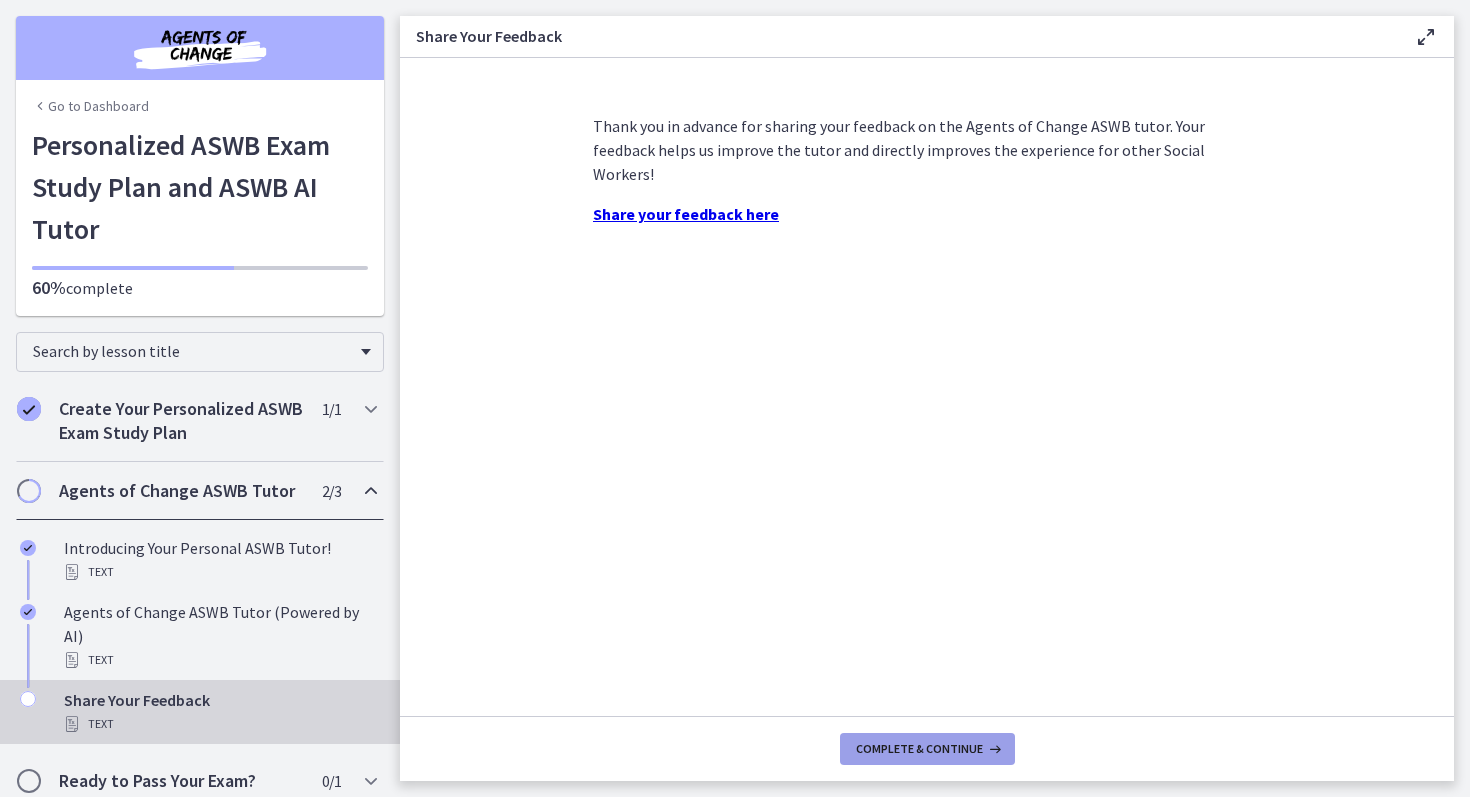 click on "Complete & continue" at bounding box center [919, 749] 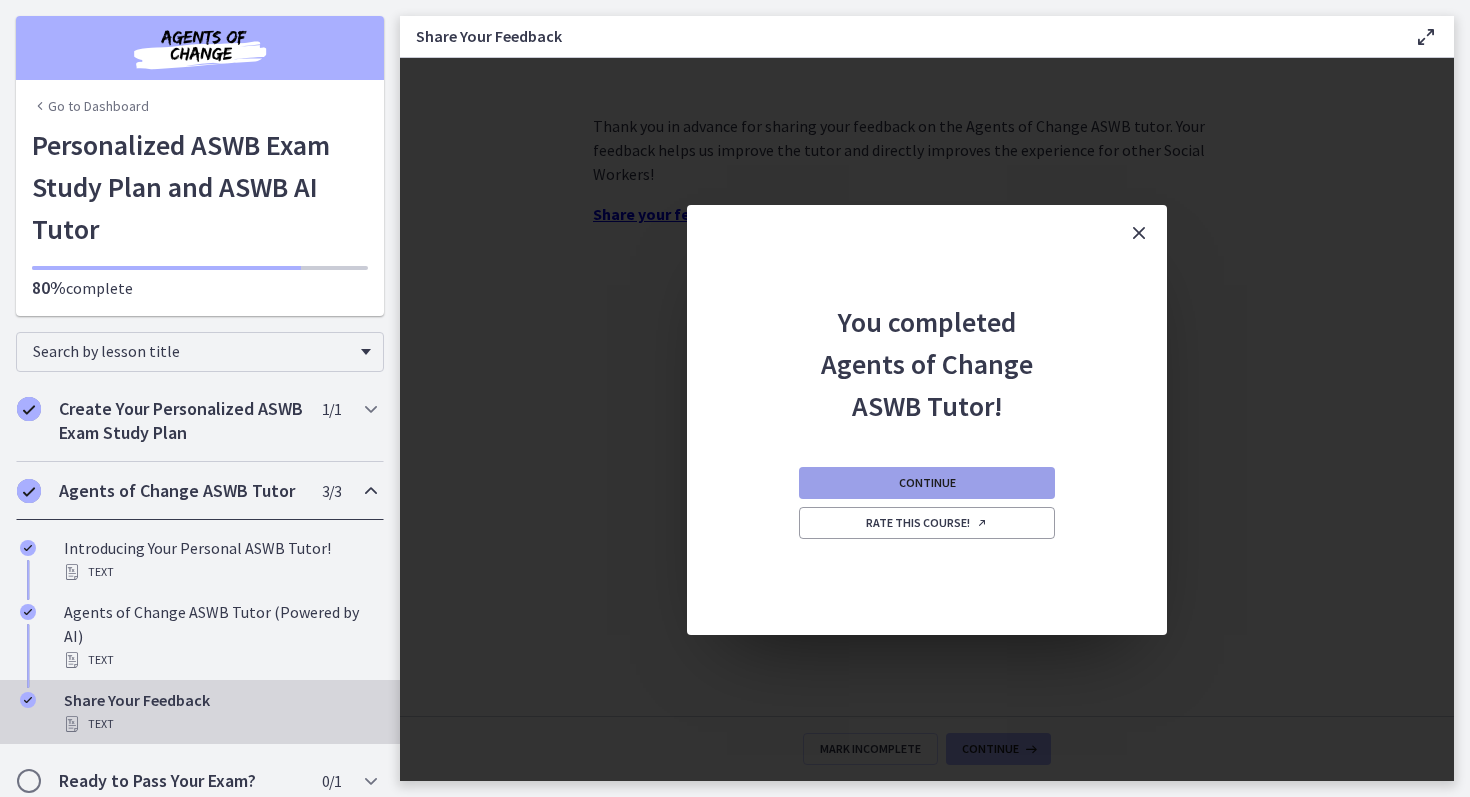 click on "Continue" at bounding box center [927, 483] 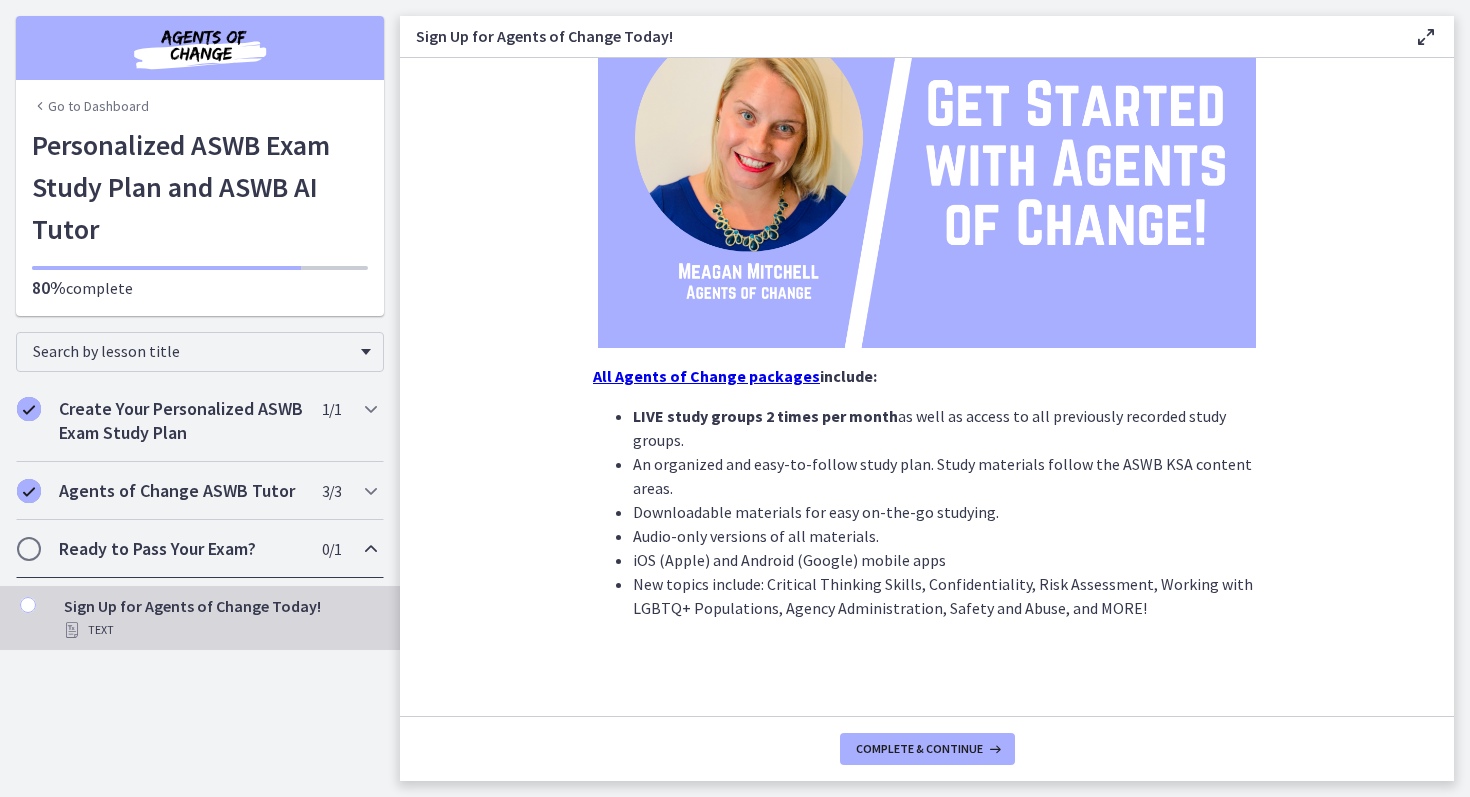 scroll, scrollTop: 283, scrollLeft: 0, axis: vertical 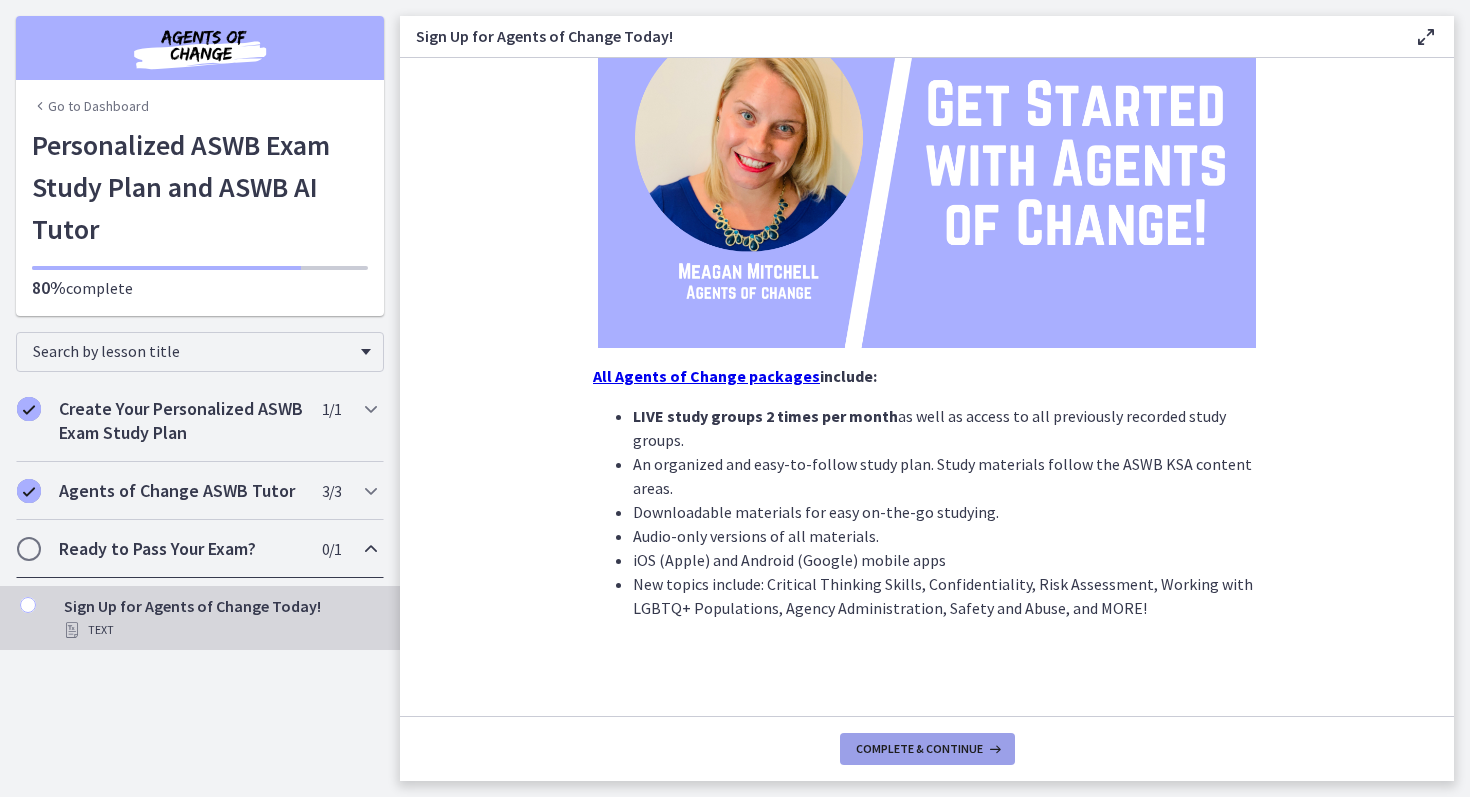 click on "Complete & continue" at bounding box center [927, 749] 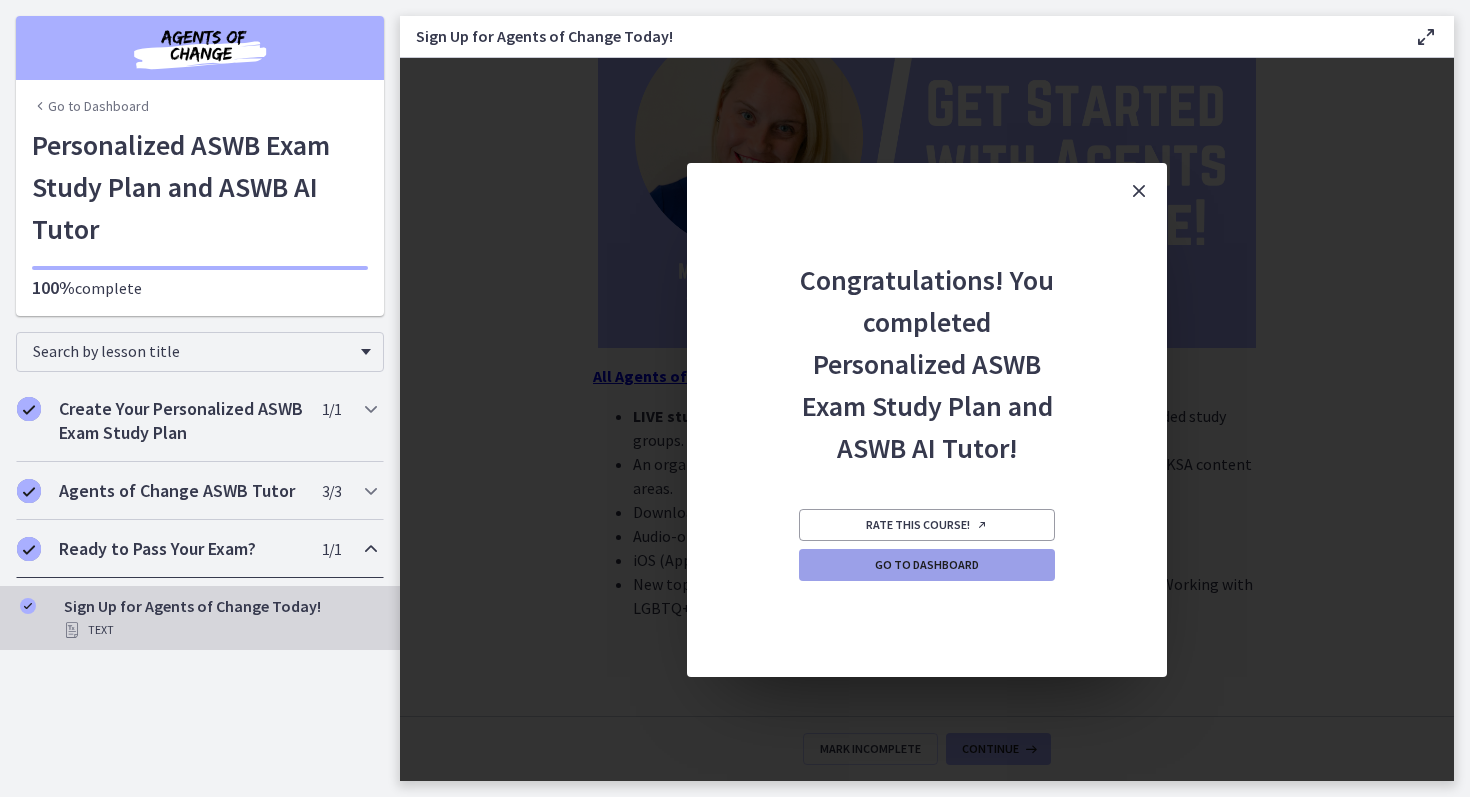 click on "Go to Dashboard" at bounding box center [927, 565] 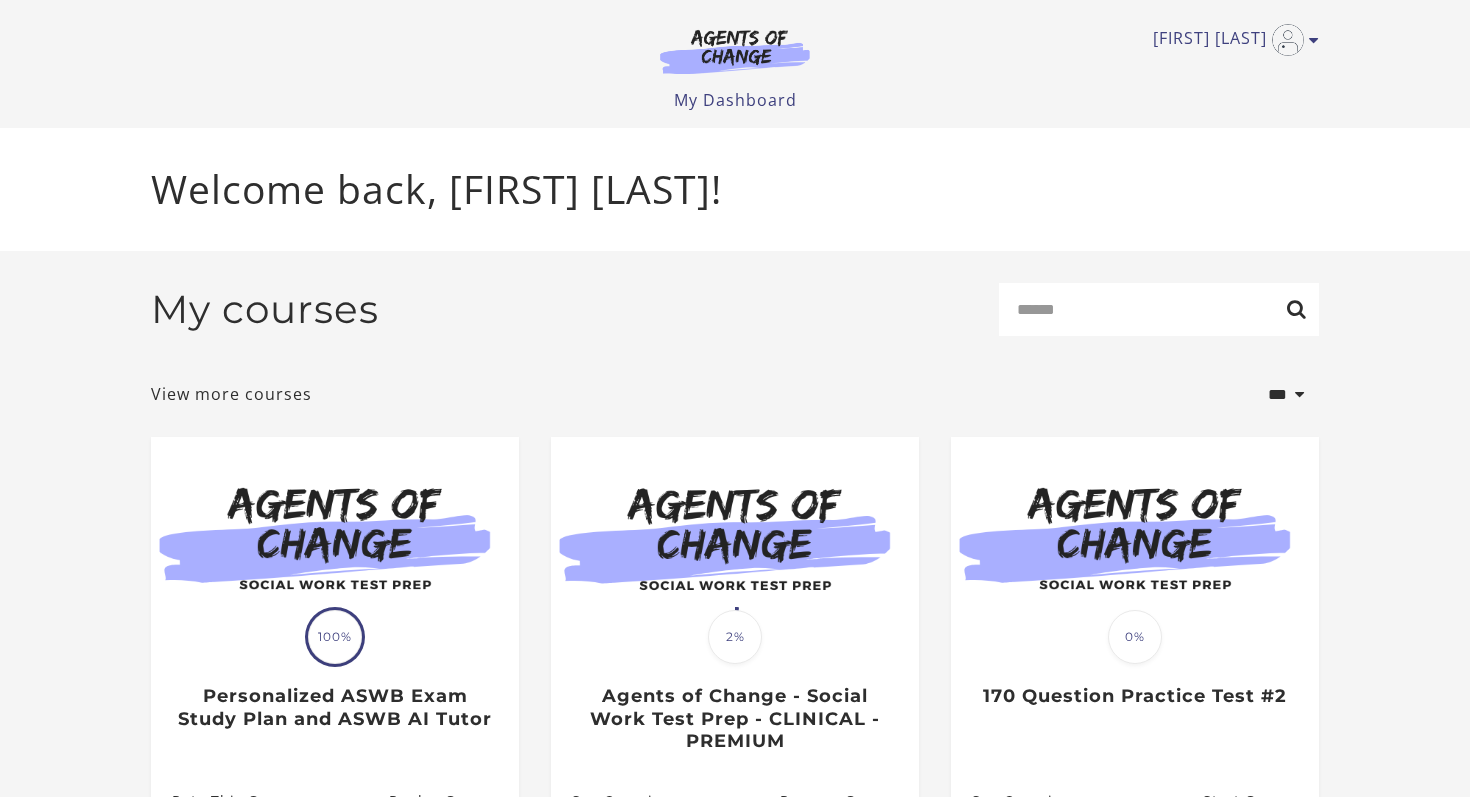 scroll, scrollTop: 0, scrollLeft: 0, axis: both 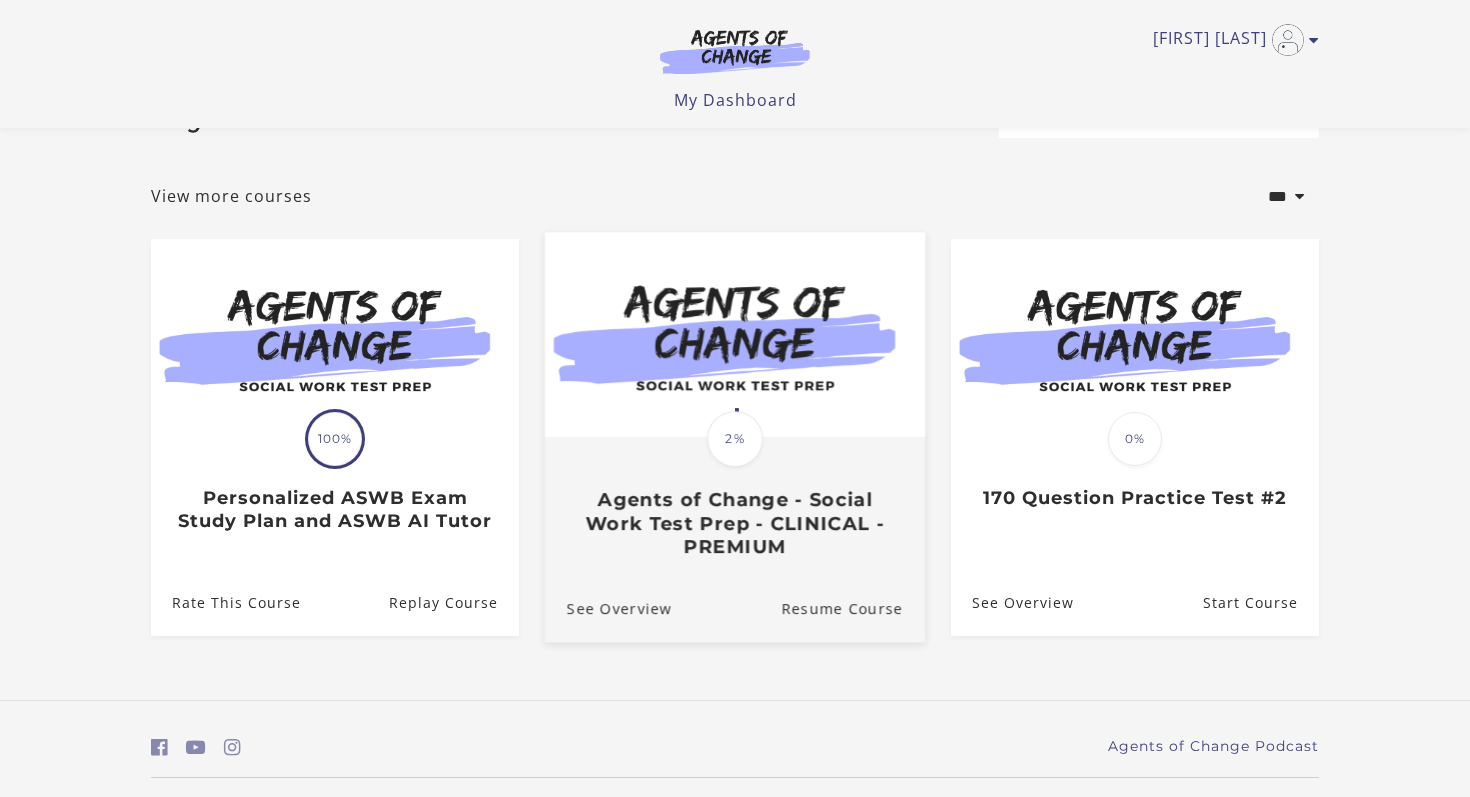 click at bounding box center [735, 335] 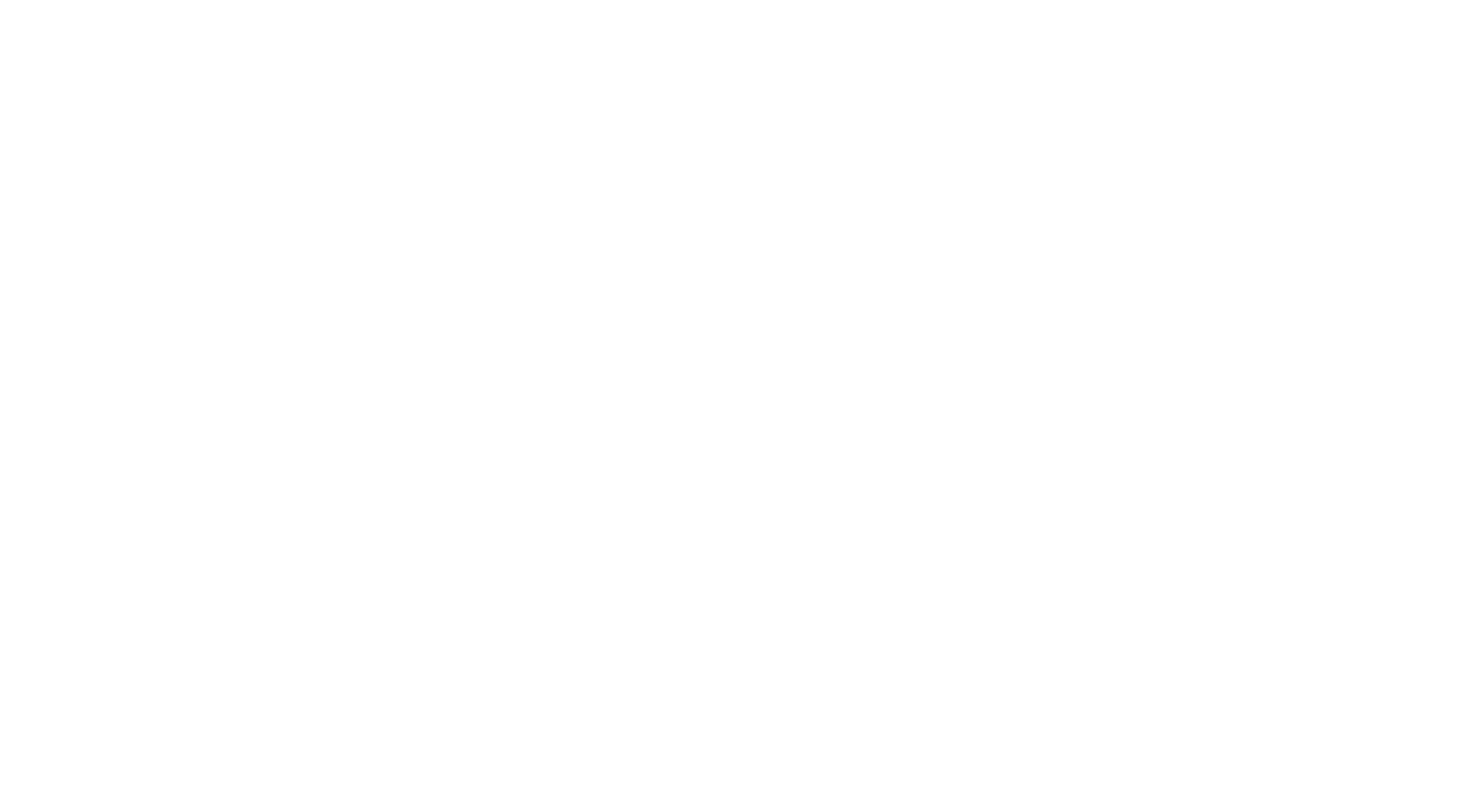 scroll, scrollTop: 0, scrollLeft: 0, axis: both 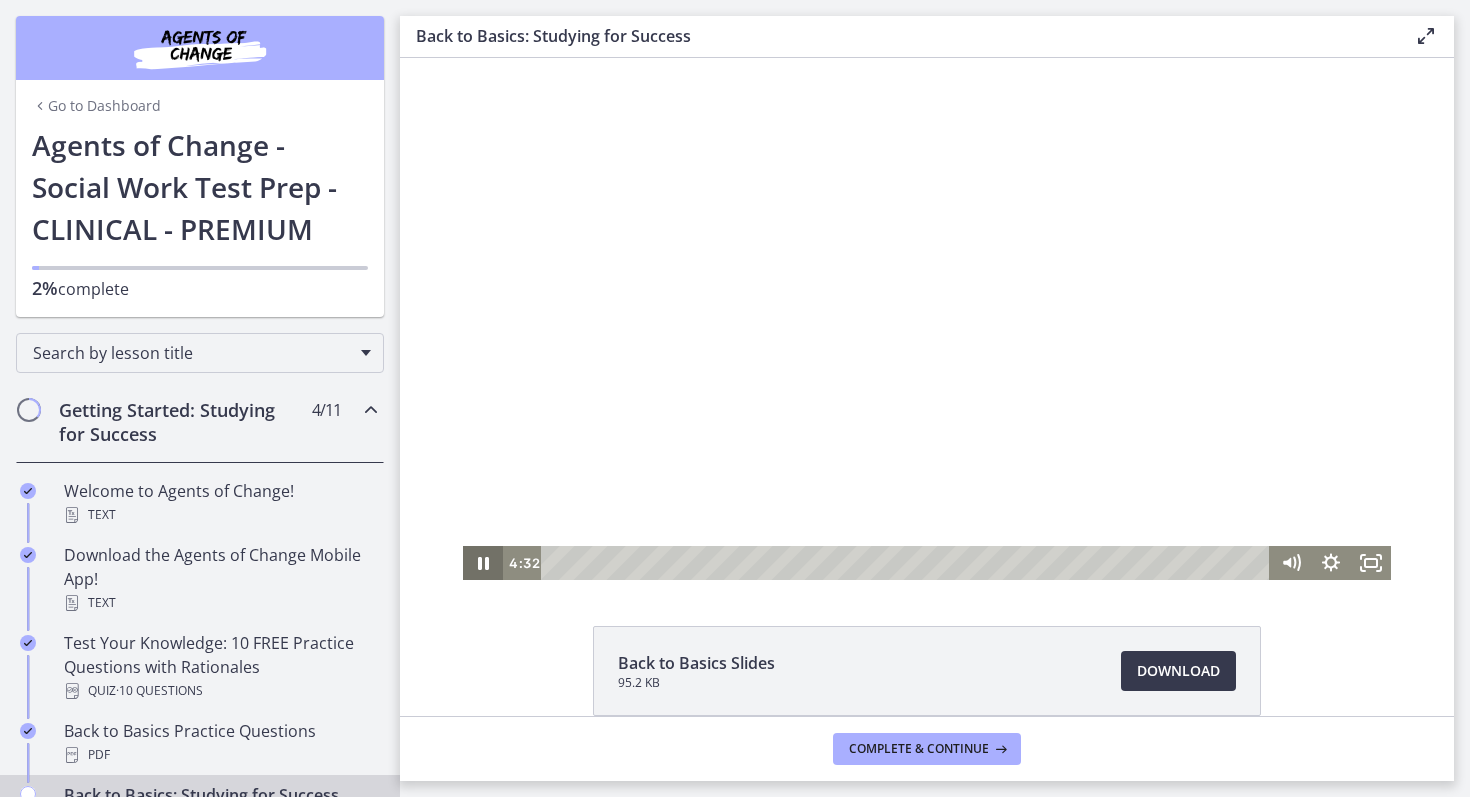 click 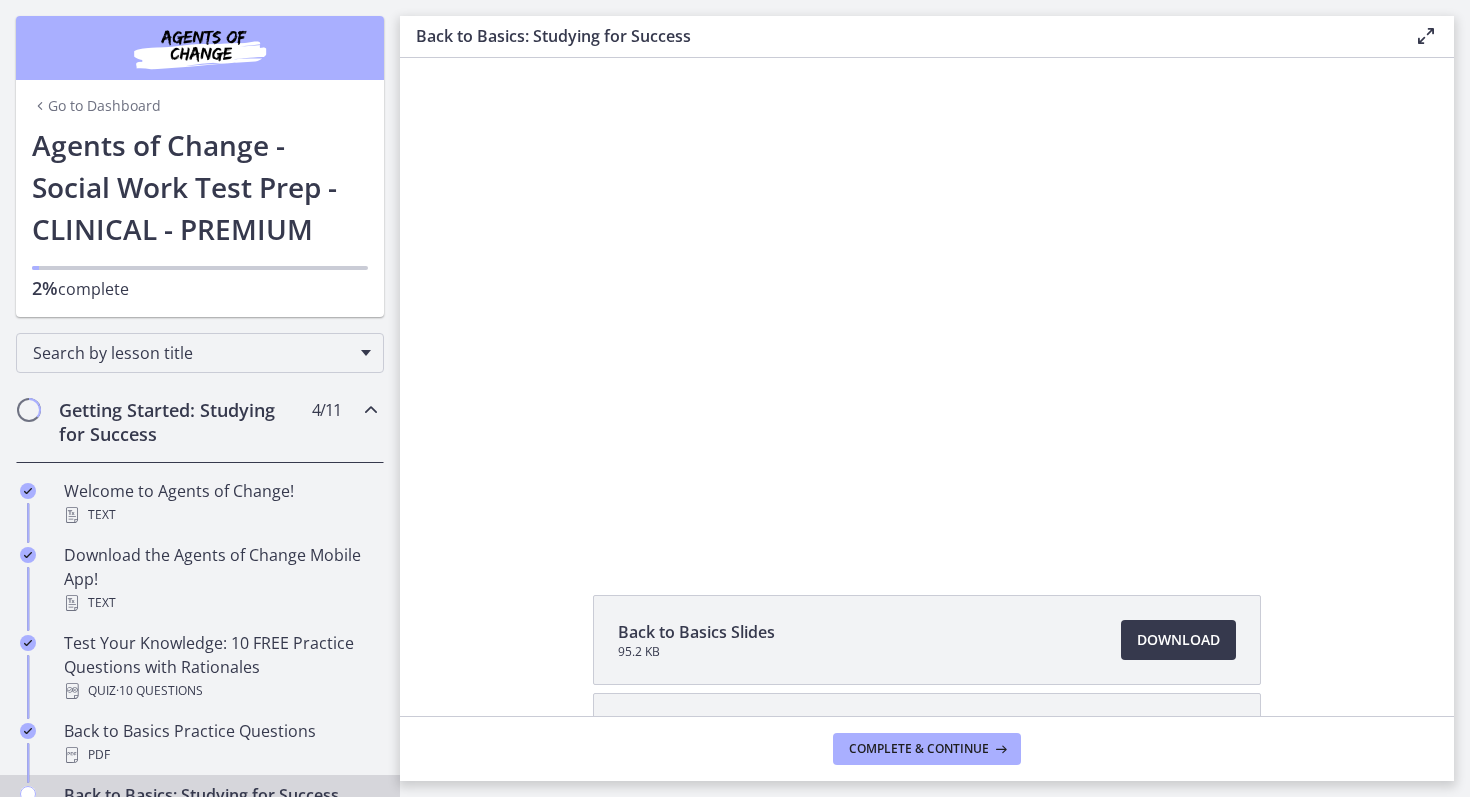scroll, scrollTop: 0, scrollLeft: 0, axis: both 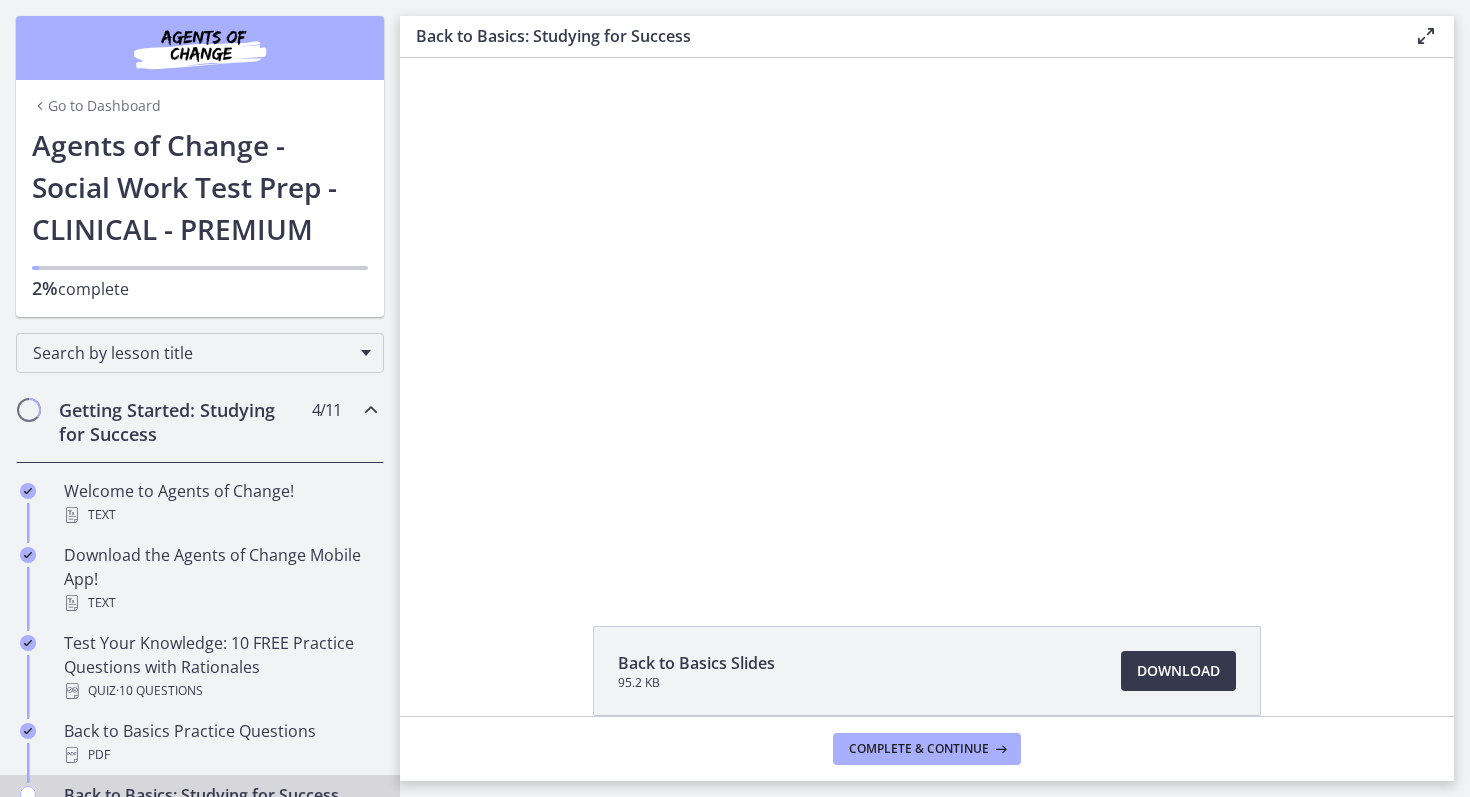 click on "Go to Dashboard" at bounding box center (96, 106) 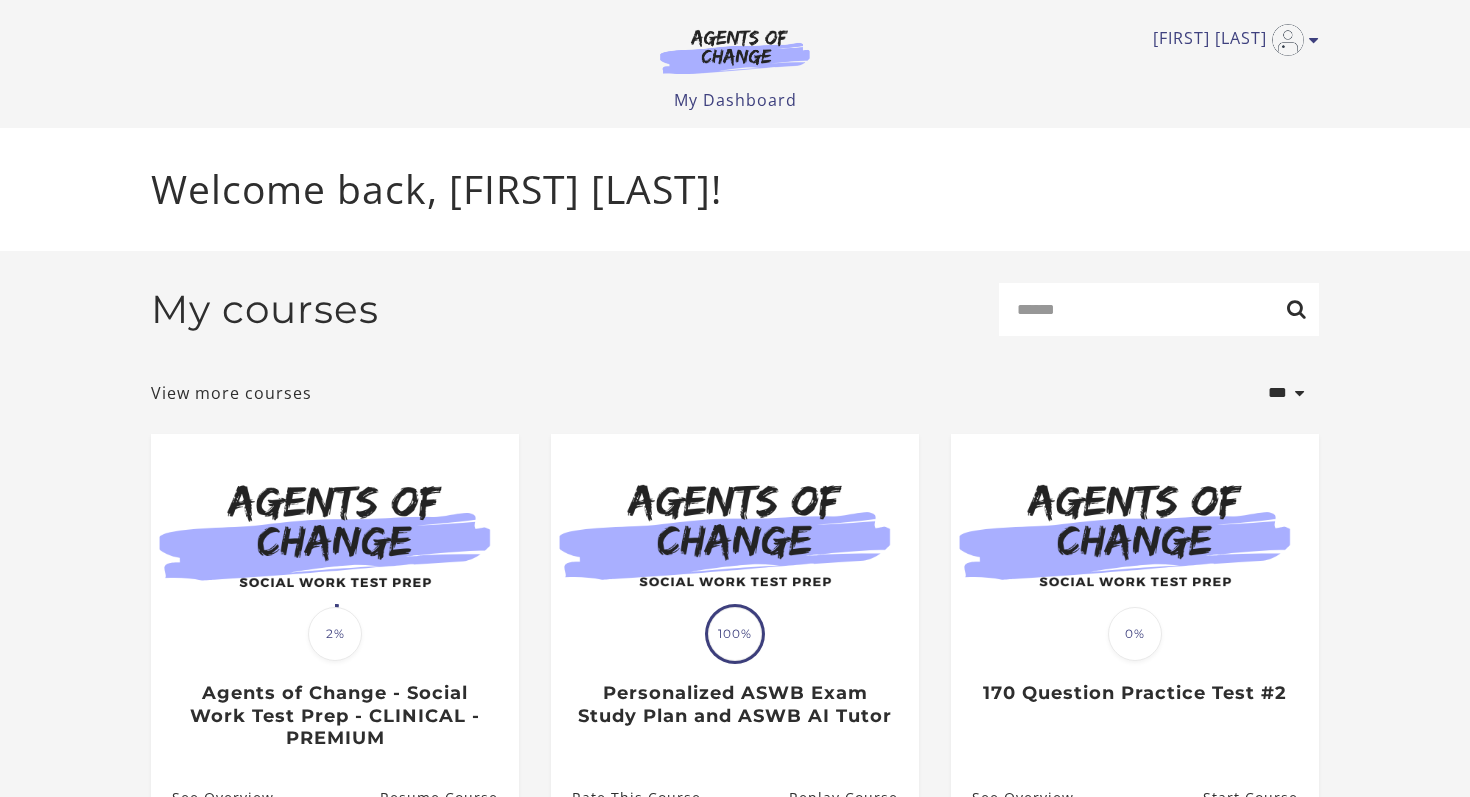 scroll, scrollTop: 0, scrollLeft: 0, axis: both 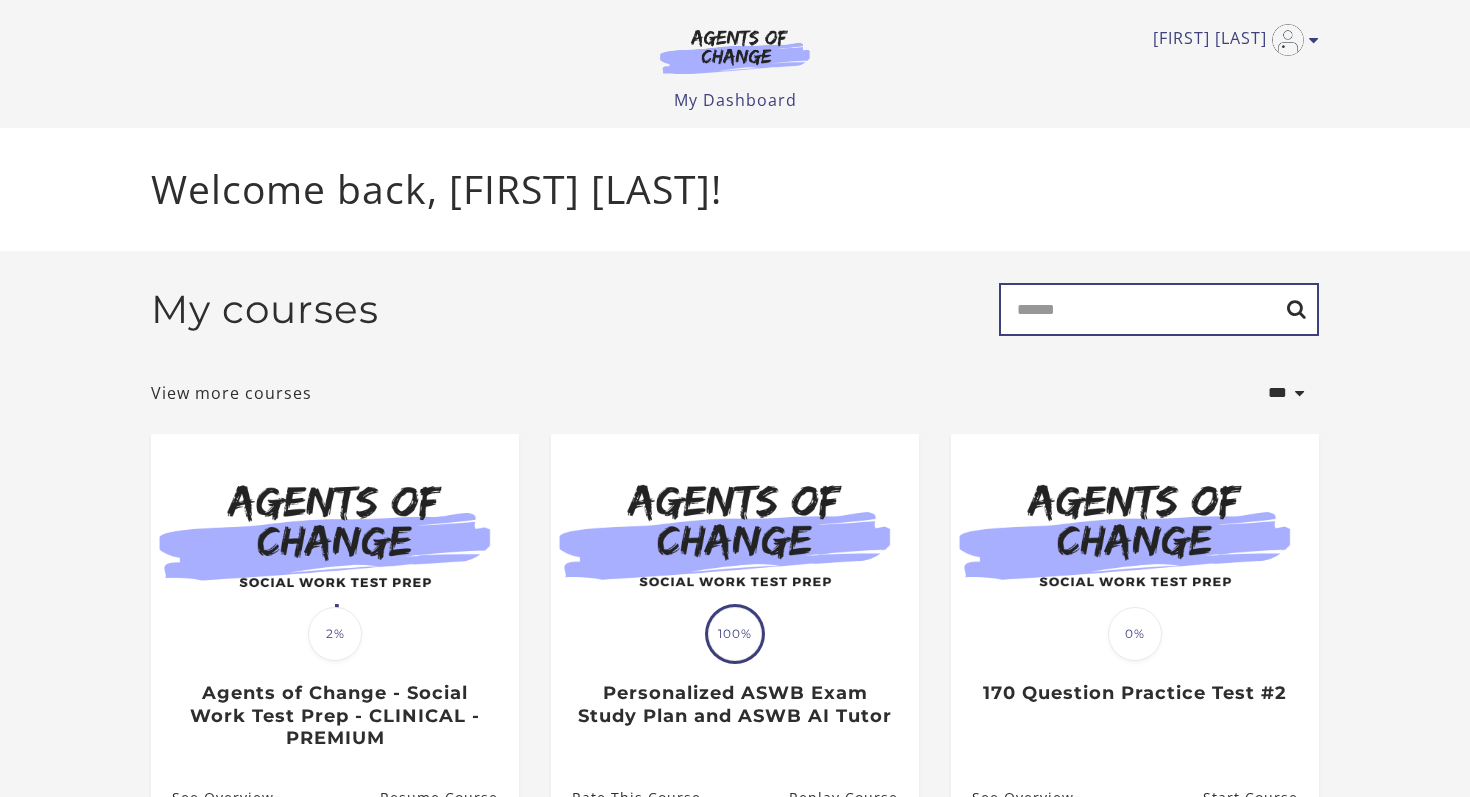 click on "Search" at bounding box center [1159, 309] 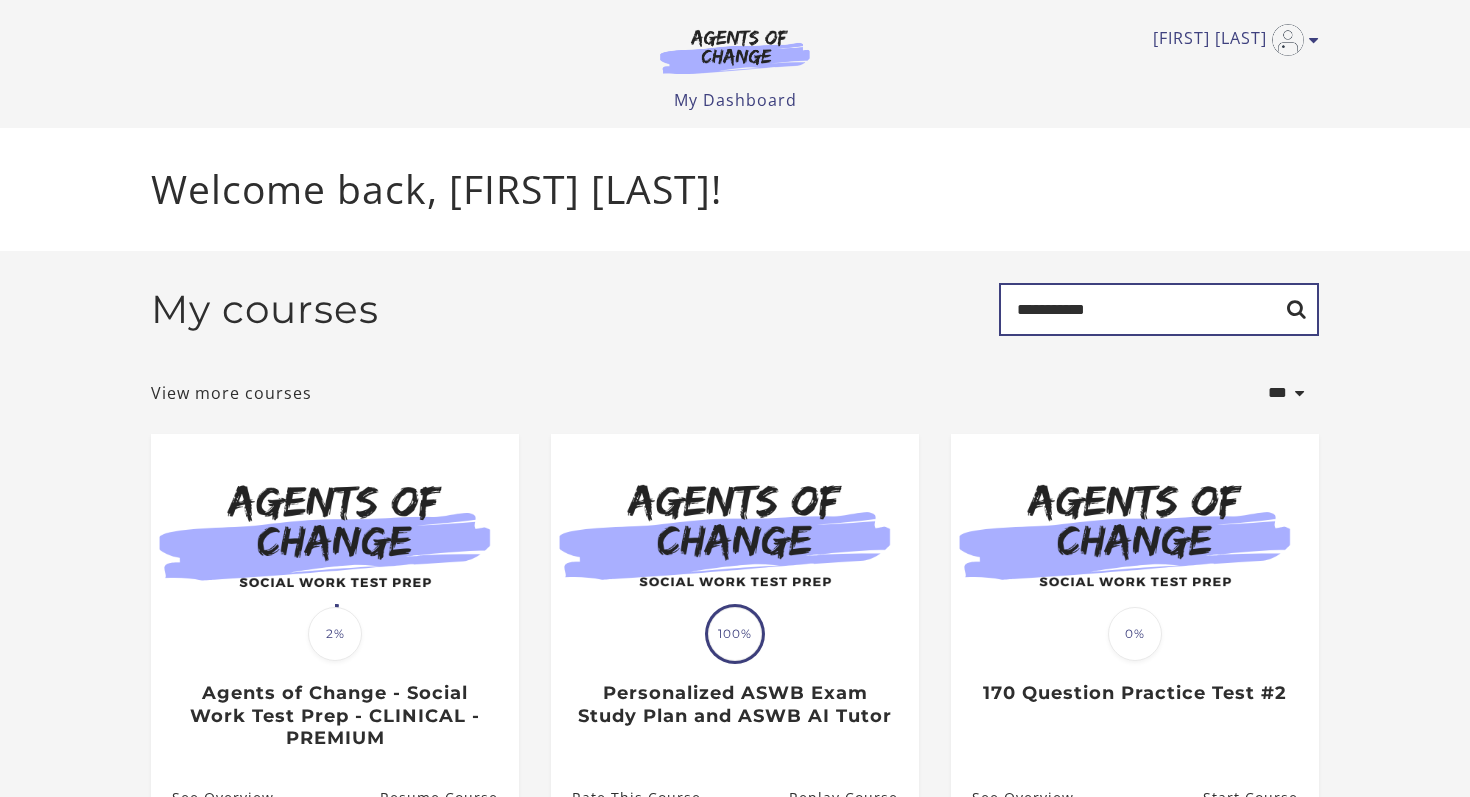type on "**********" 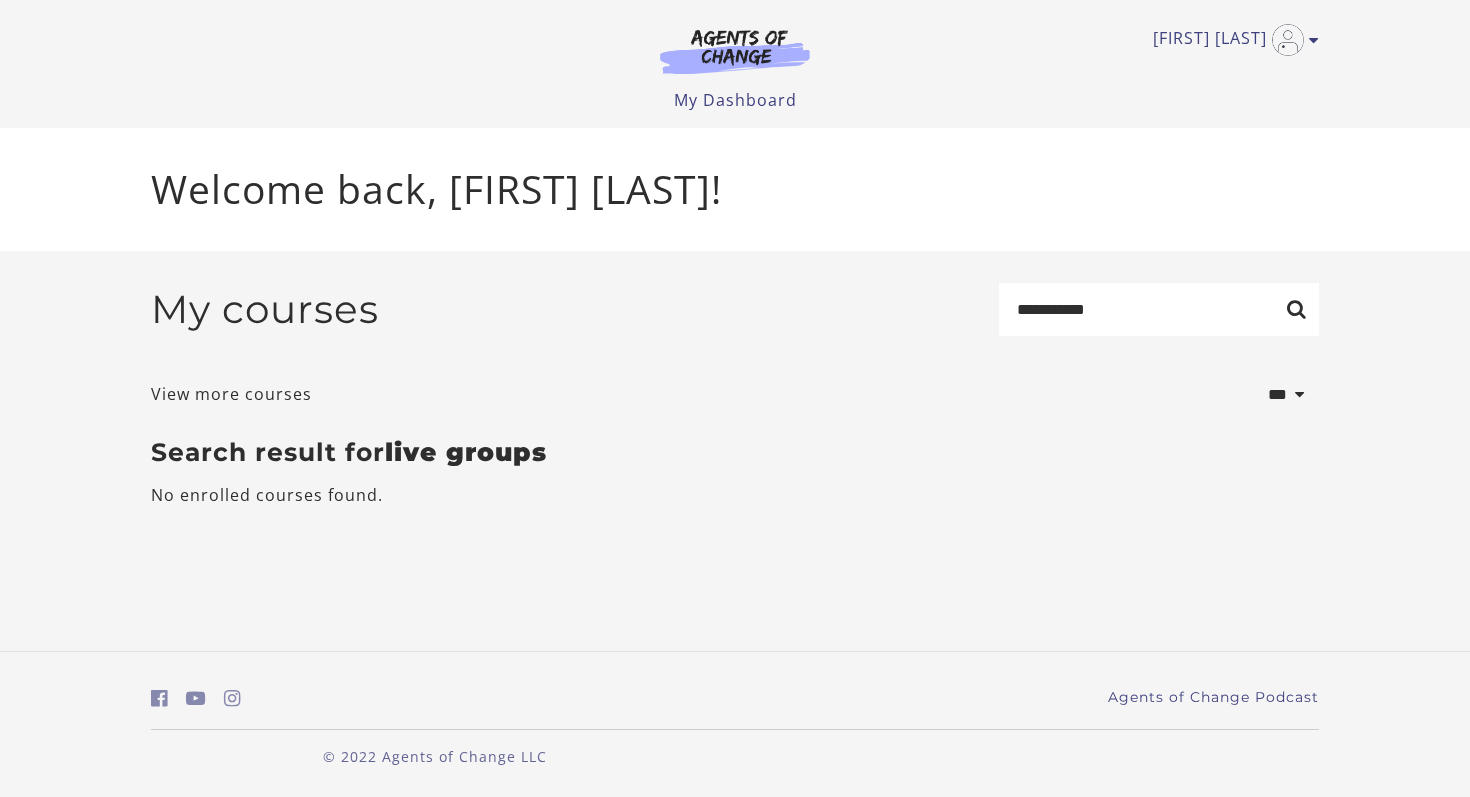scroll, scrollTop: 0, scrollLeft: 0, axis: both 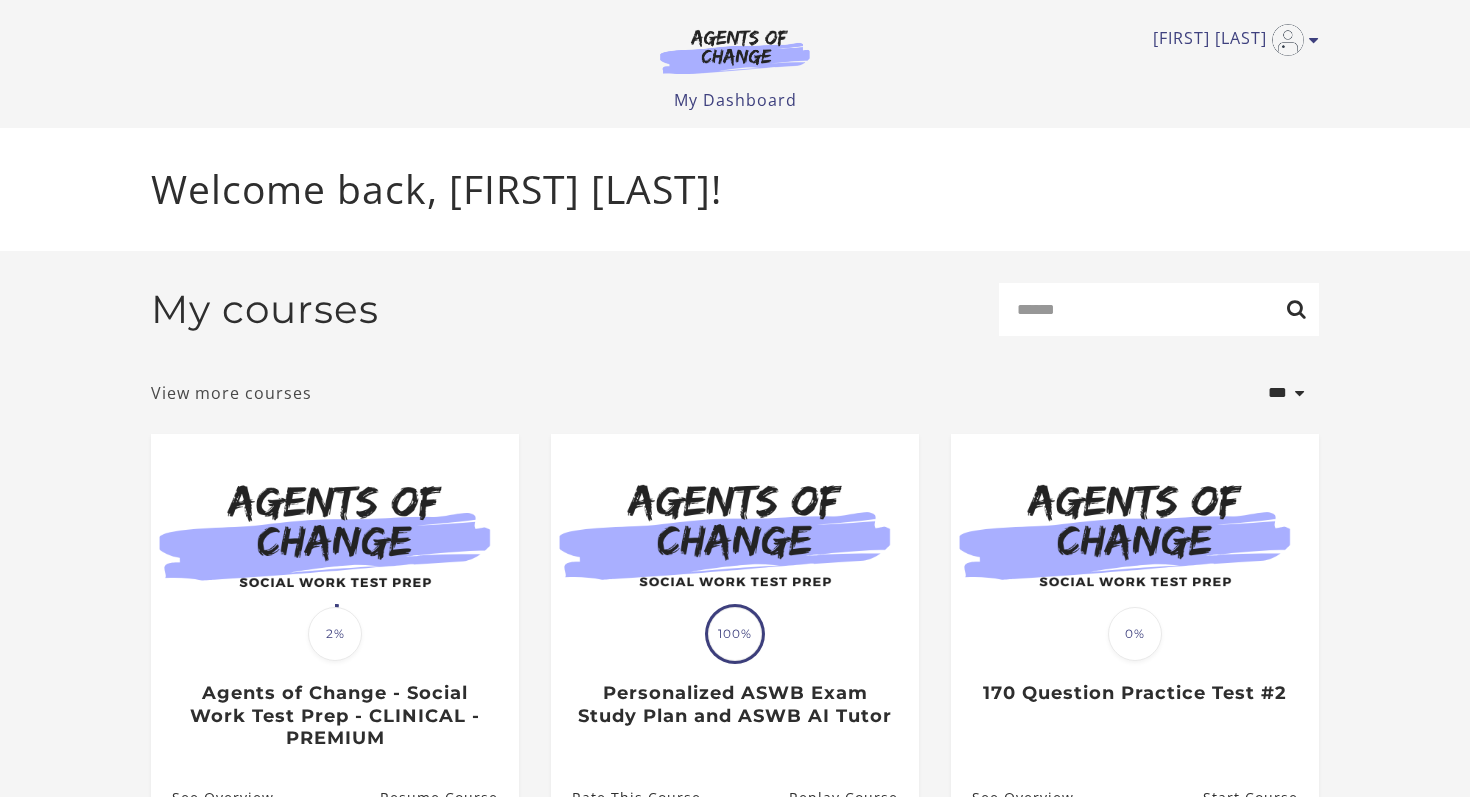 click on "View more courses" at bounding box center [231, 393] 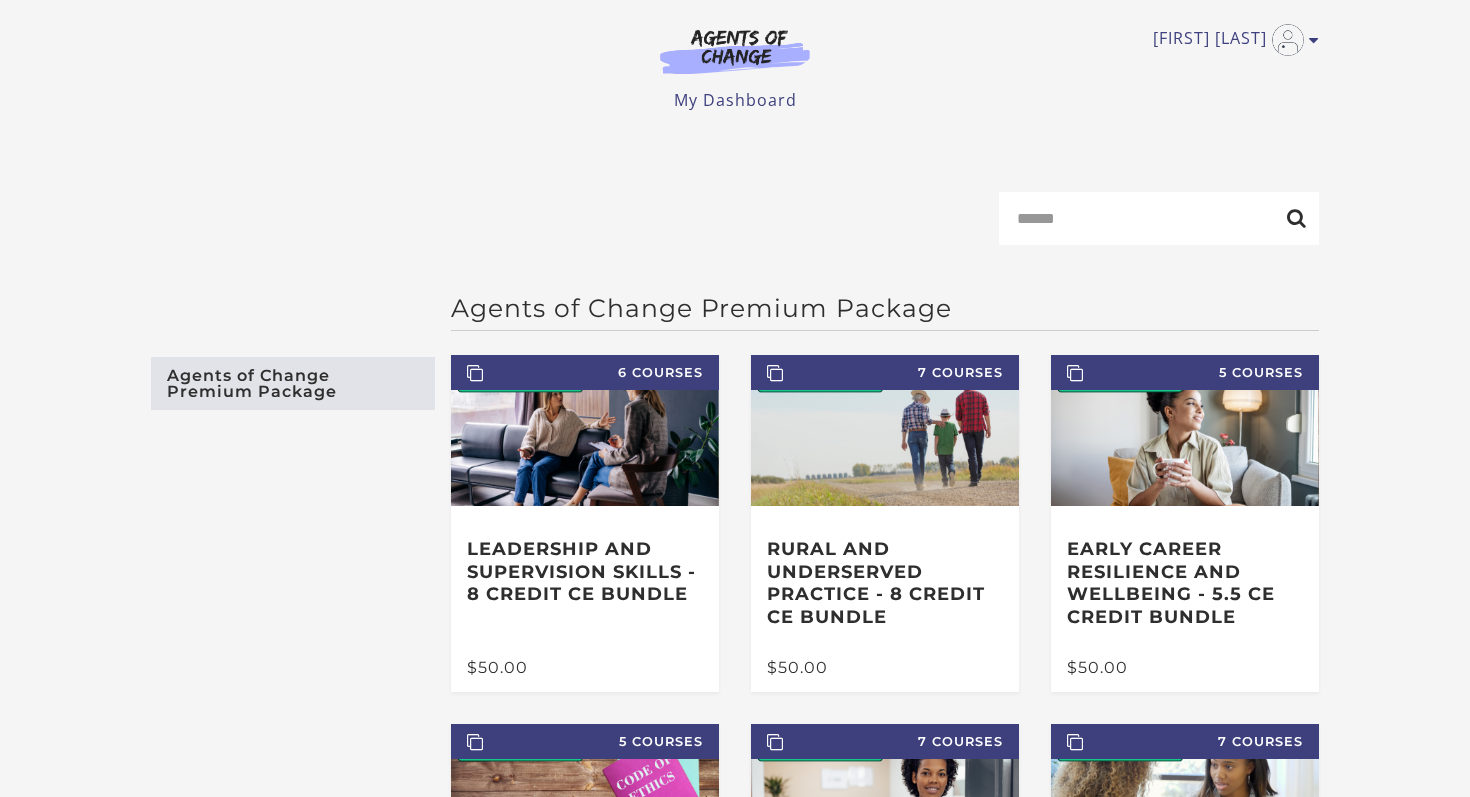 scroll, scrollTop: 0, scrollLeft: 0, axis: both 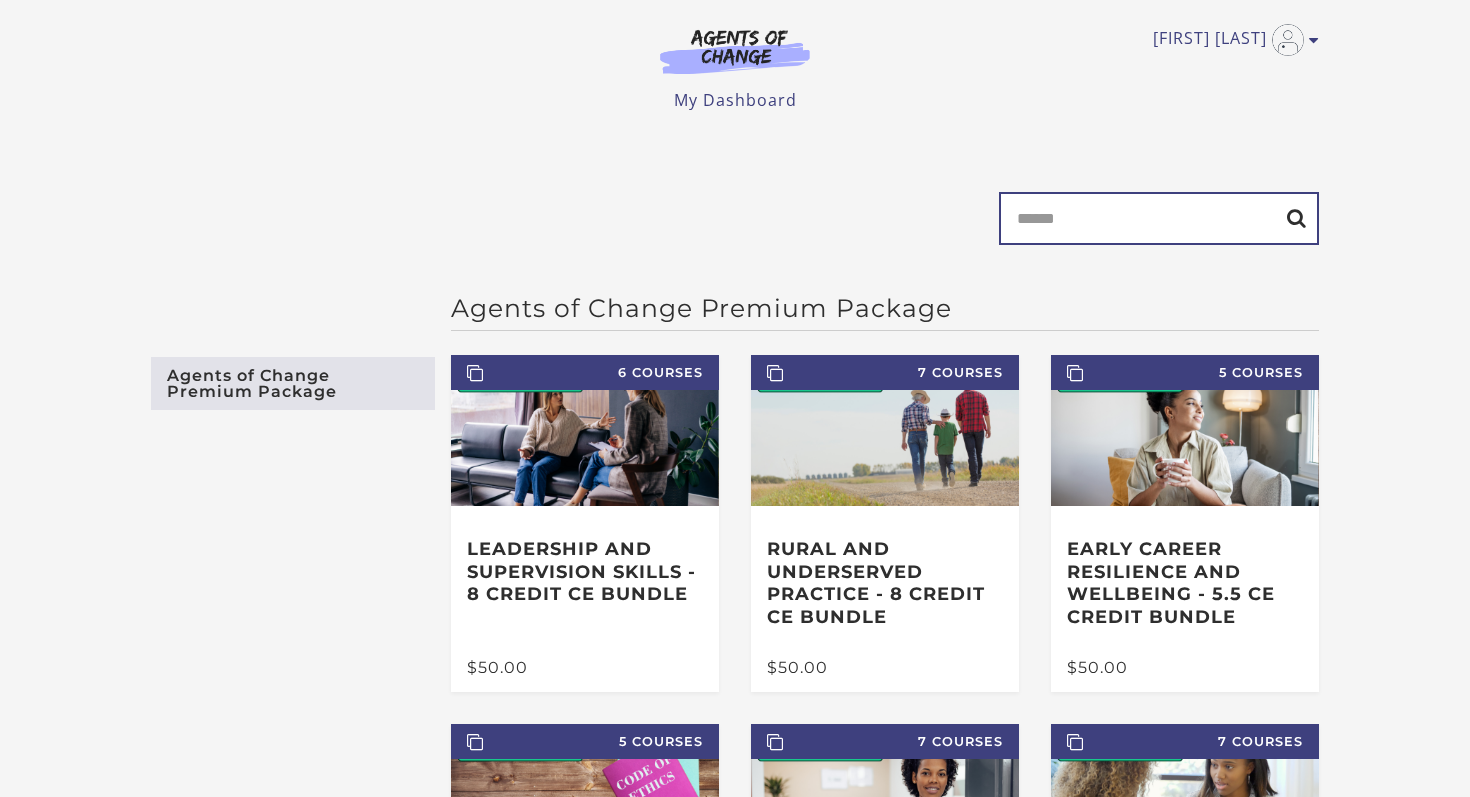 click on "Search" at bounding box center [1159, 218] 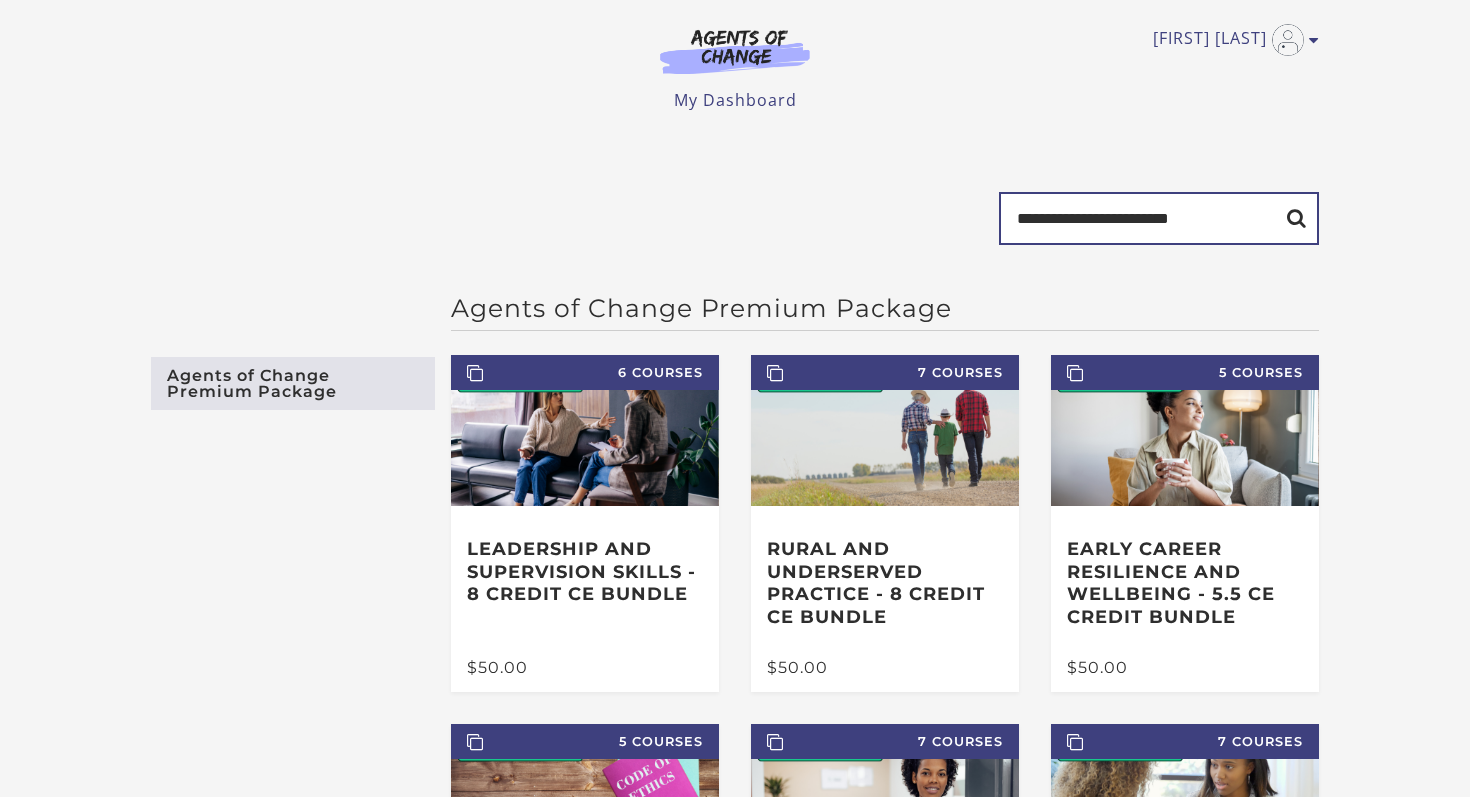 type on "**********" 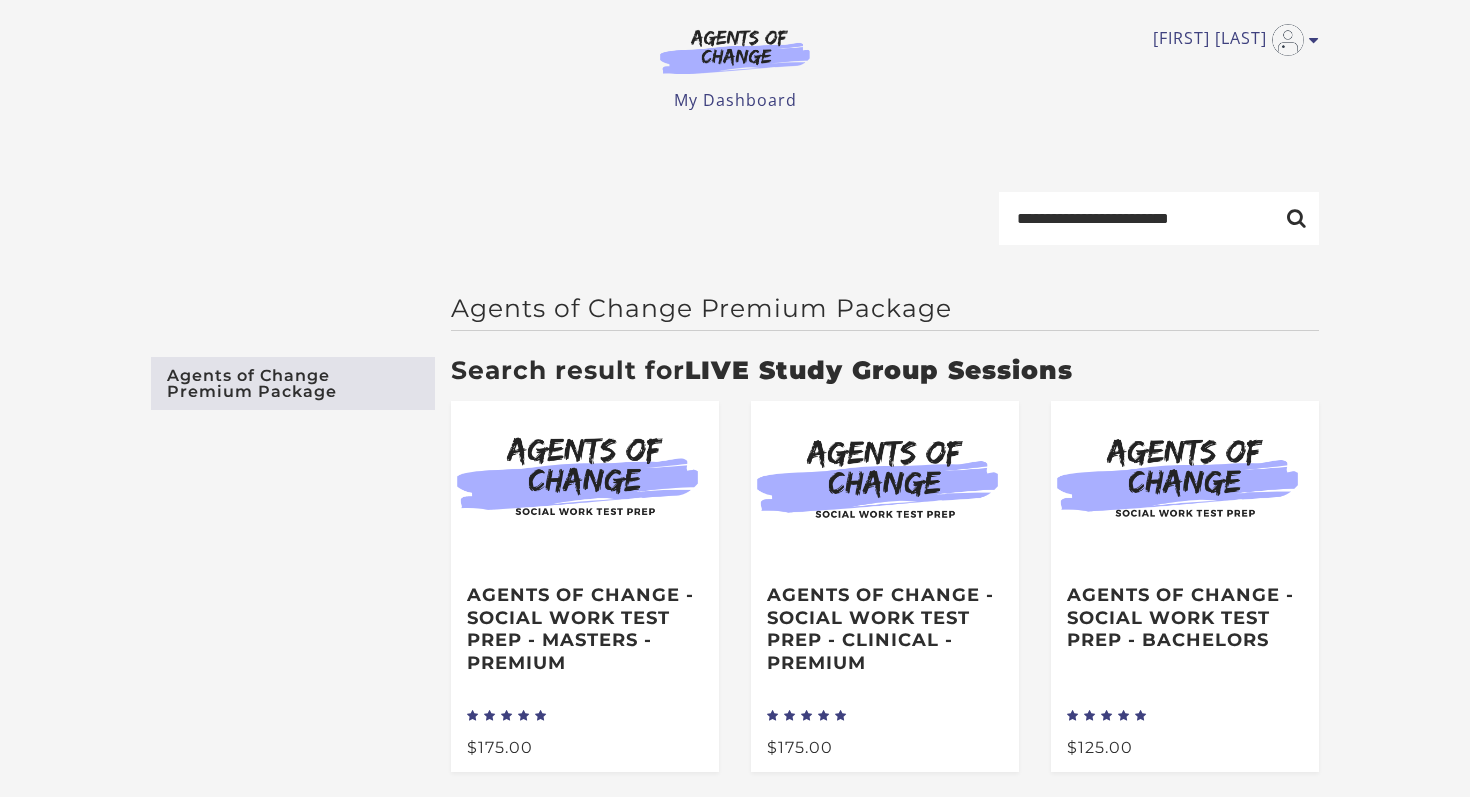 scroll, scrollTop: 0, scrollLeft: 0, axis: both 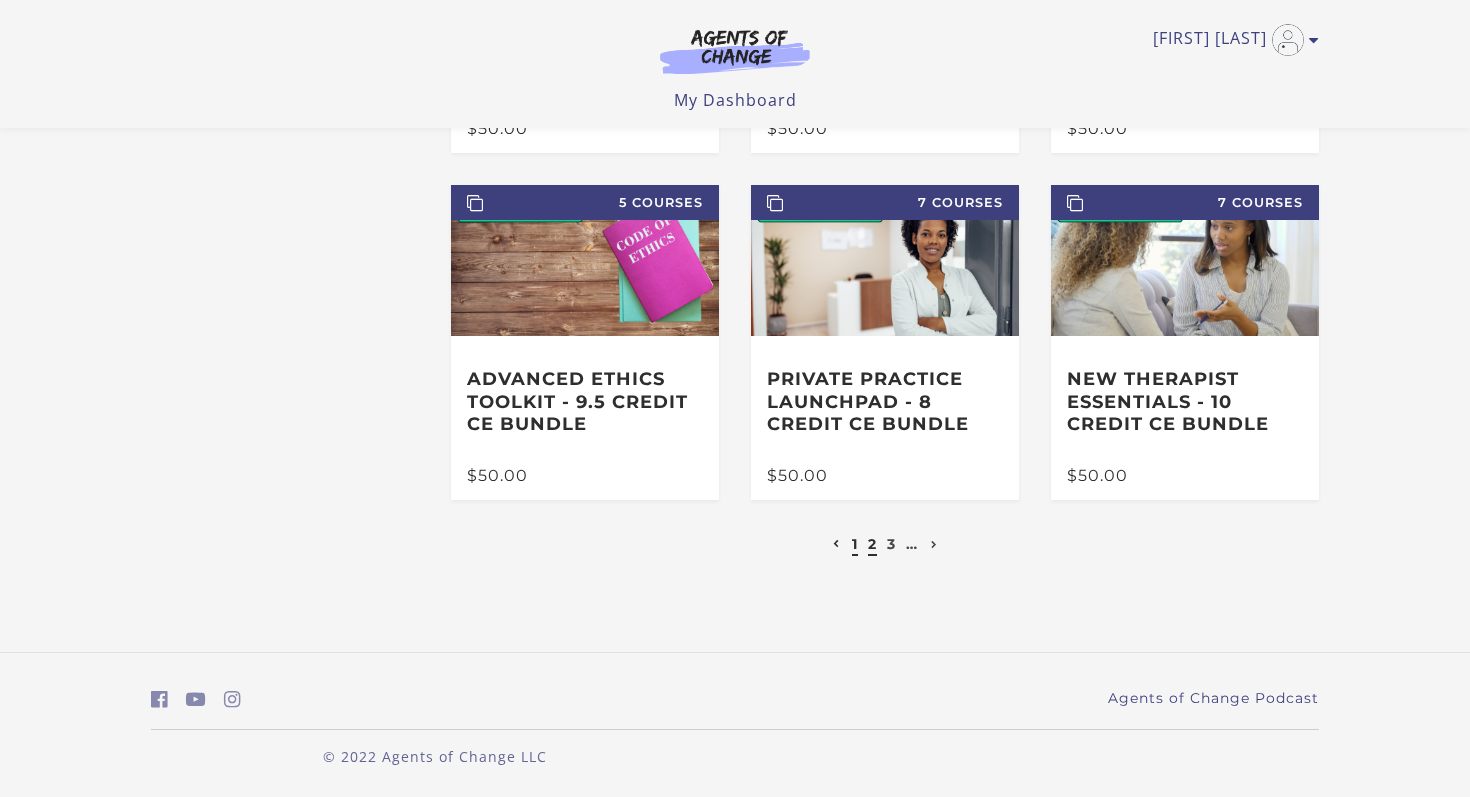 click on "2" at bounding box center (872, 544) 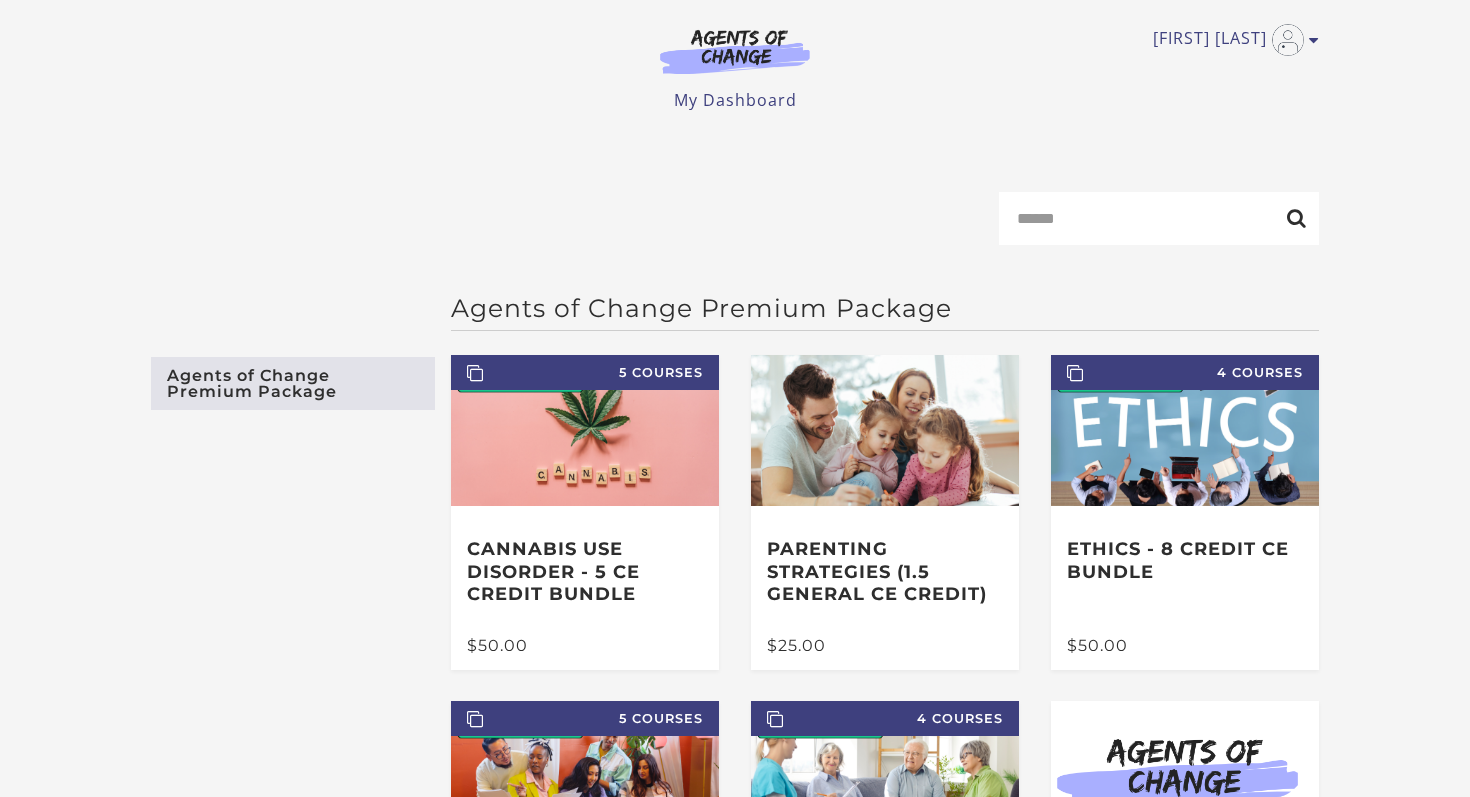 scroll, scrollTop: 0, scrollLeft: 0, axis: both 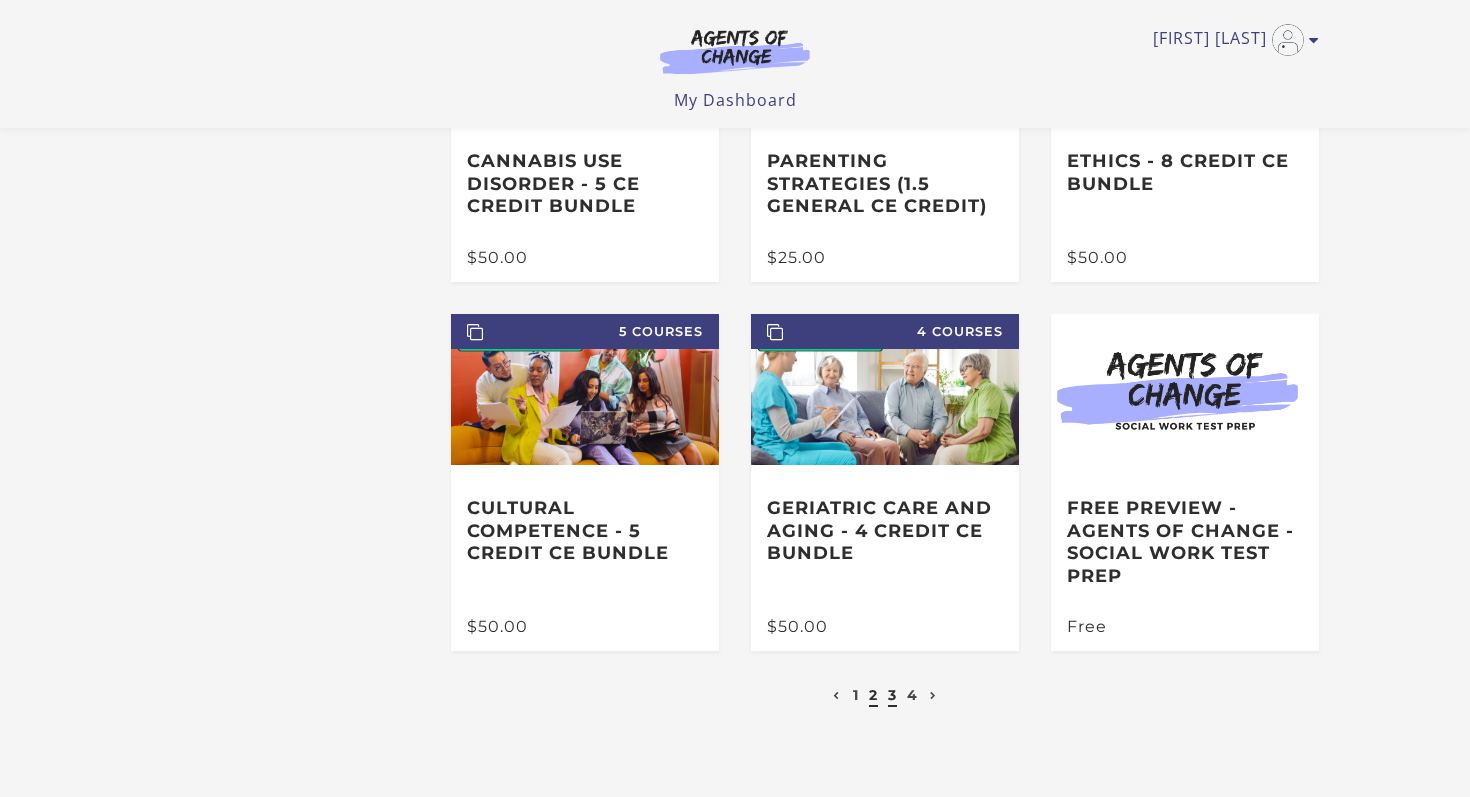 click on "3" at bounding box center [892, 695] 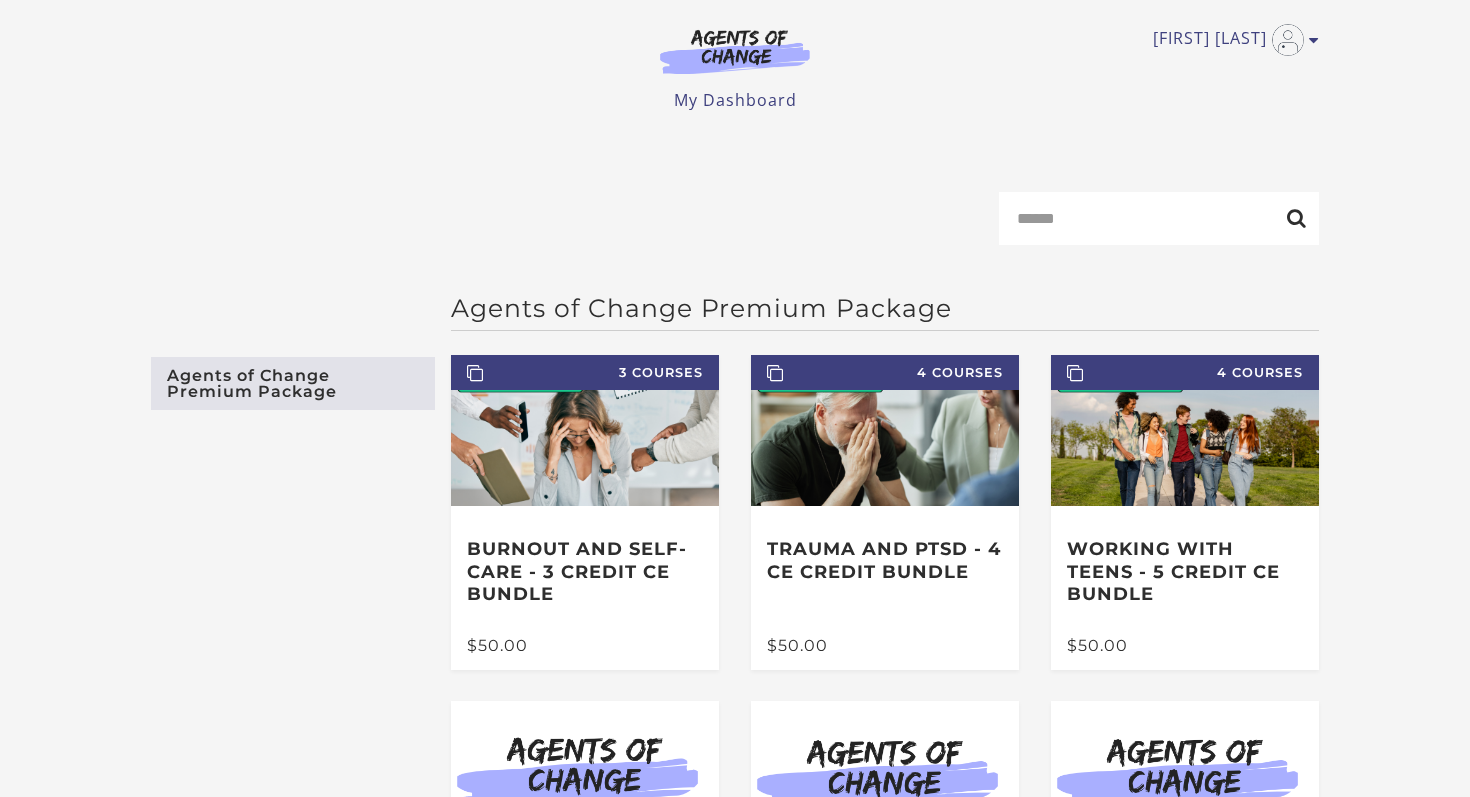 scroll, scrollTop: 0, scrollLeft: 0, axis: both 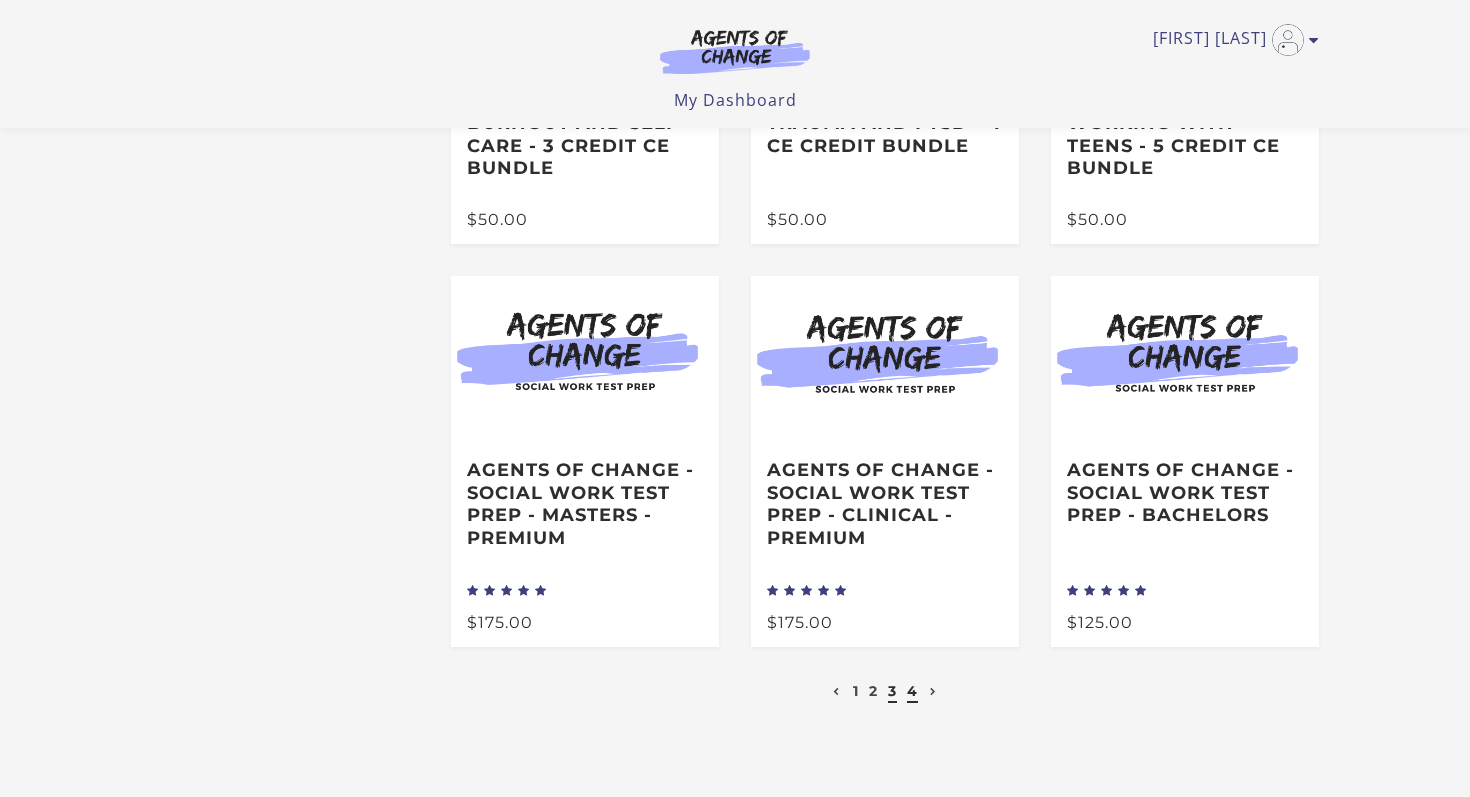click on "4" at bounding box center [912, 691] 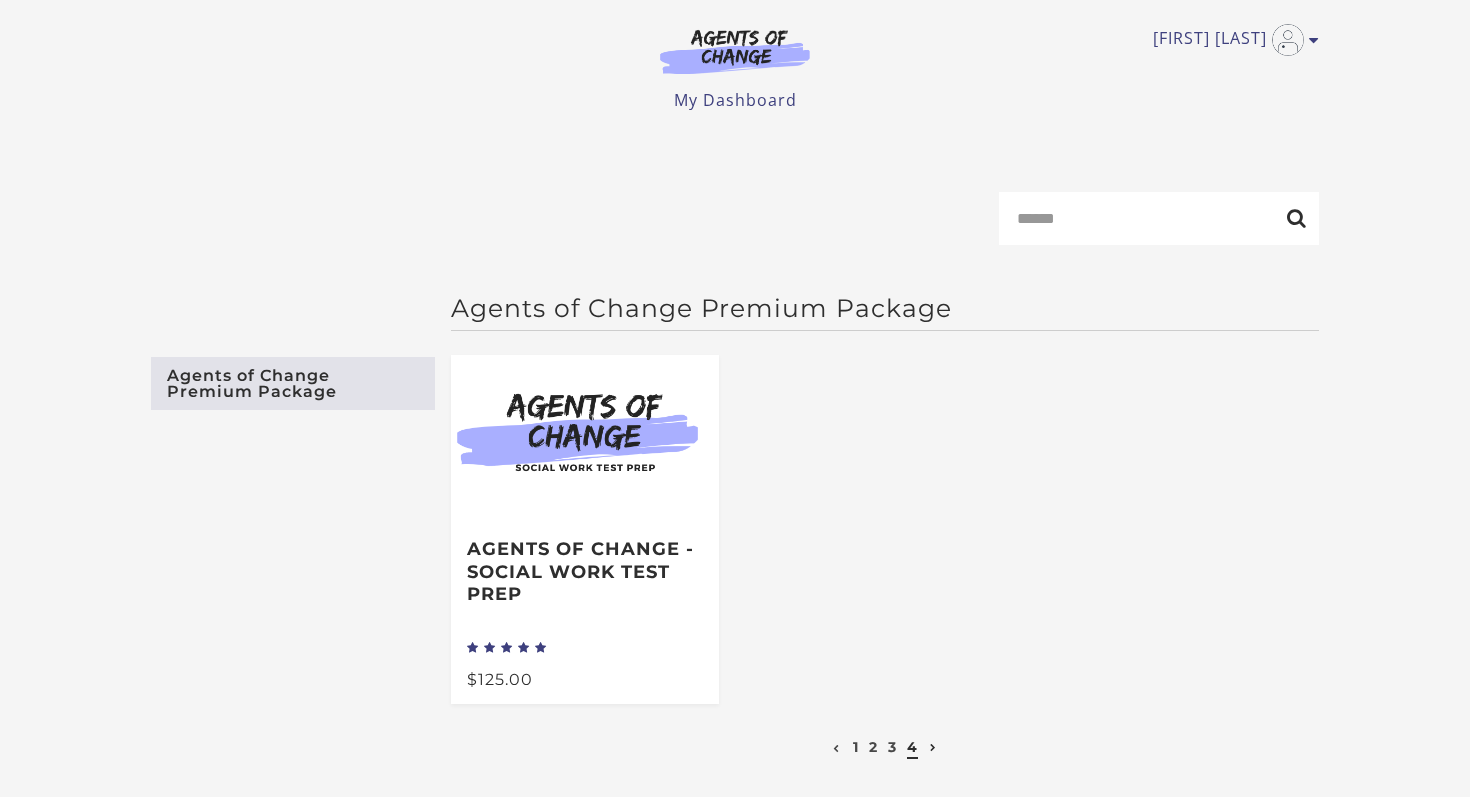 scroll, scrollTop: 0, scrollLeft: 0, axis: both 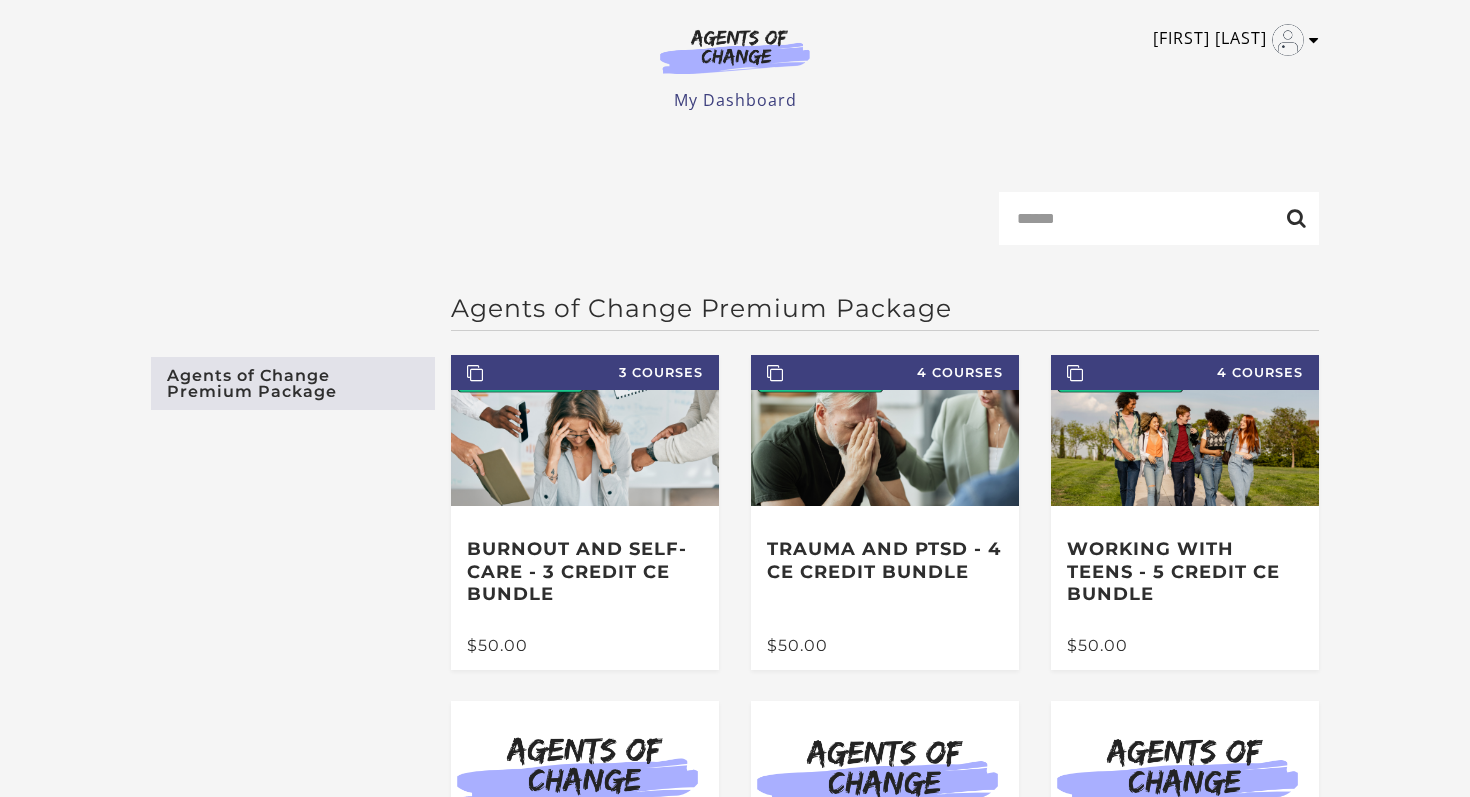 click on "[FIRST] [LAST]" at bounding box center (1231, 40) 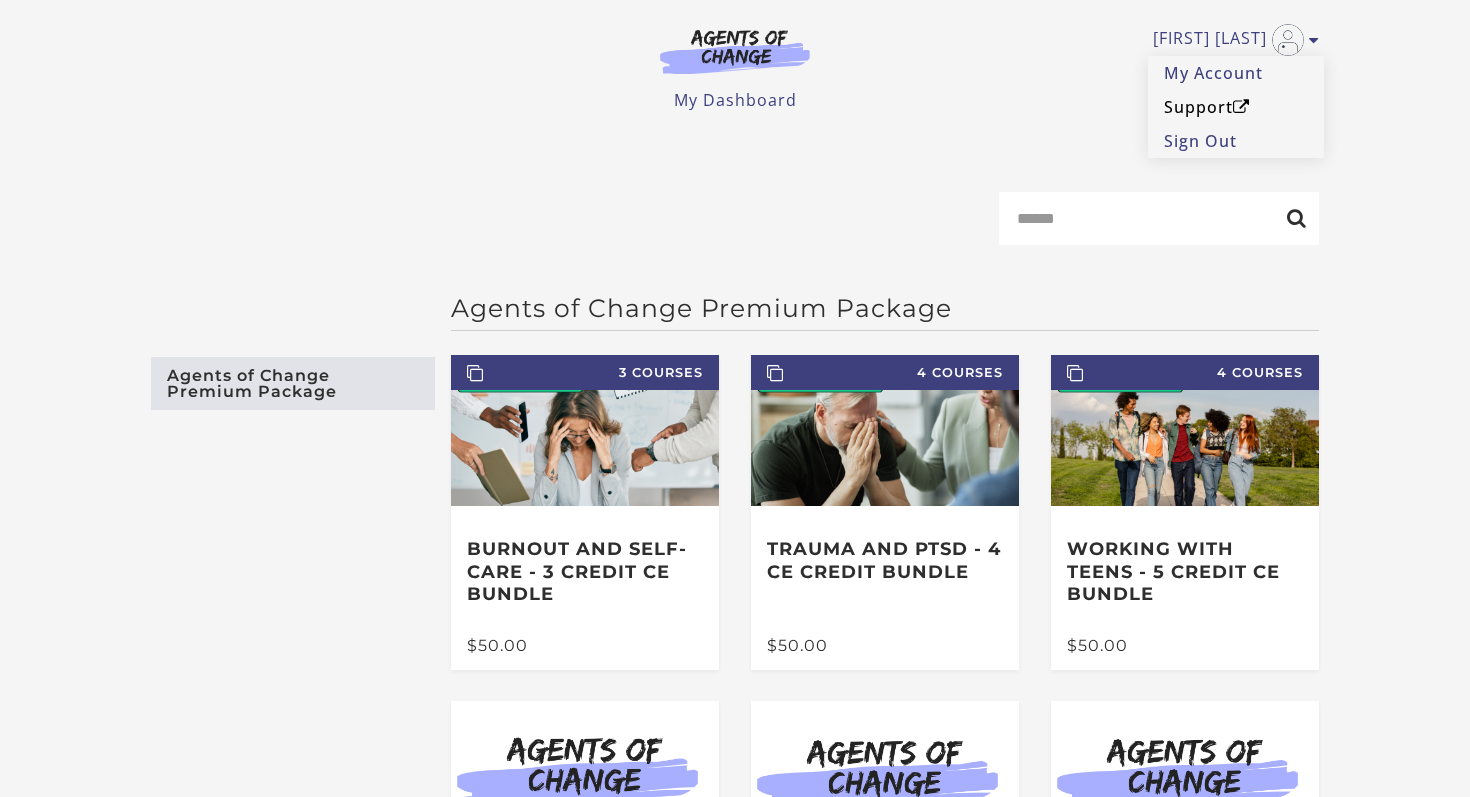 click on "Support" at bounding box center (1236, 107) 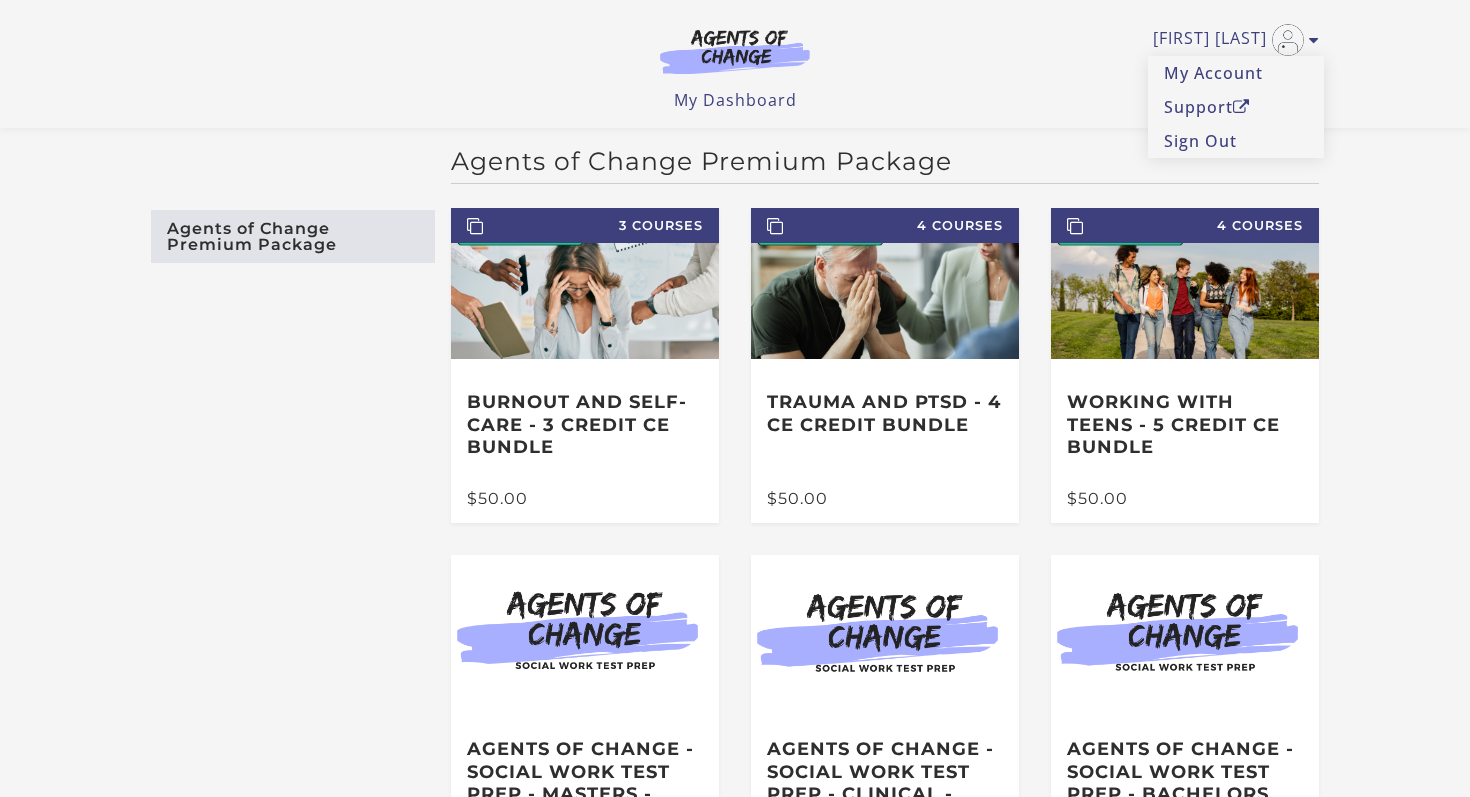 scroll, scrollTop: 0, scrollLeft: 0, axis: both 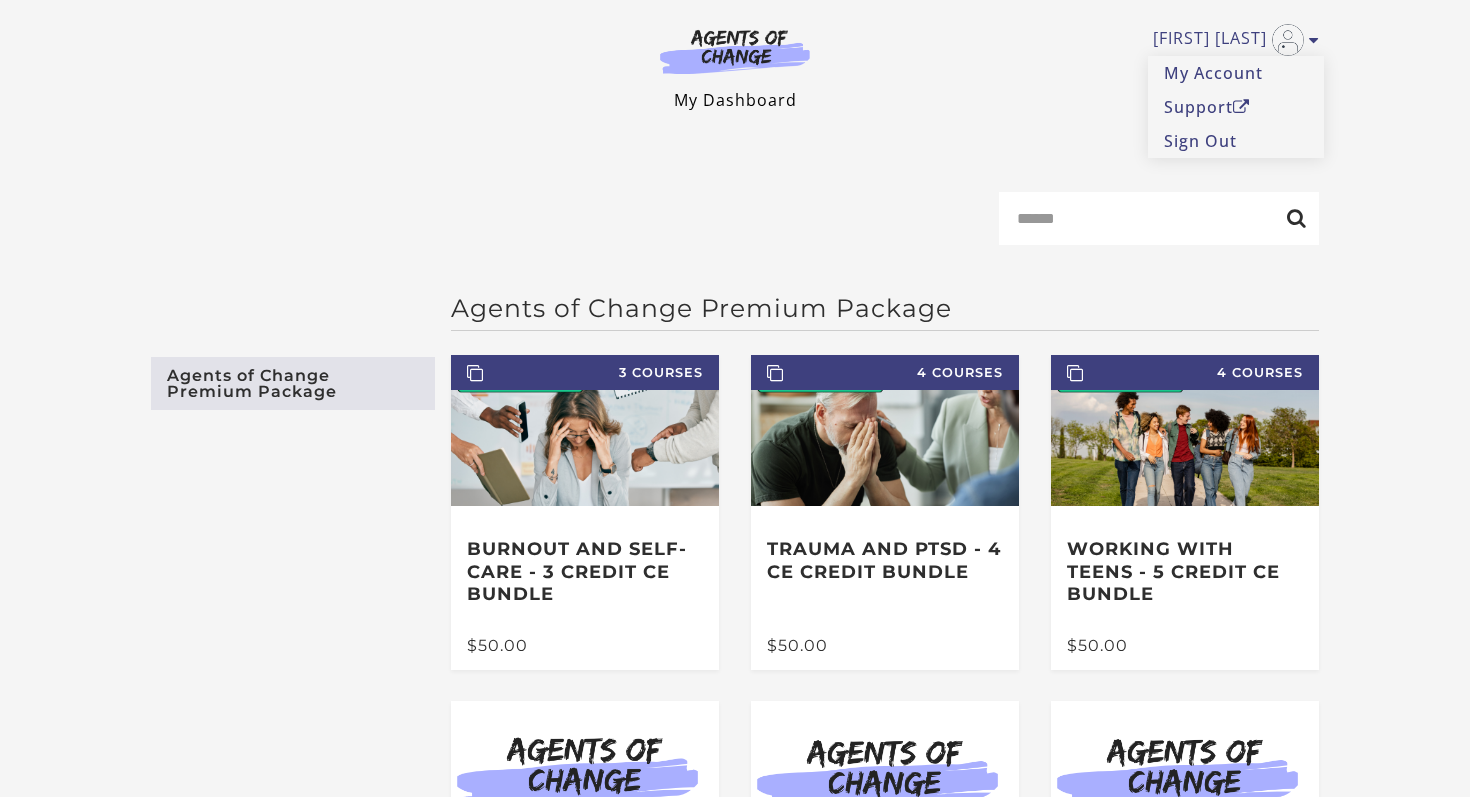 click on "My Dashboard" at bounding box center (735, 100) 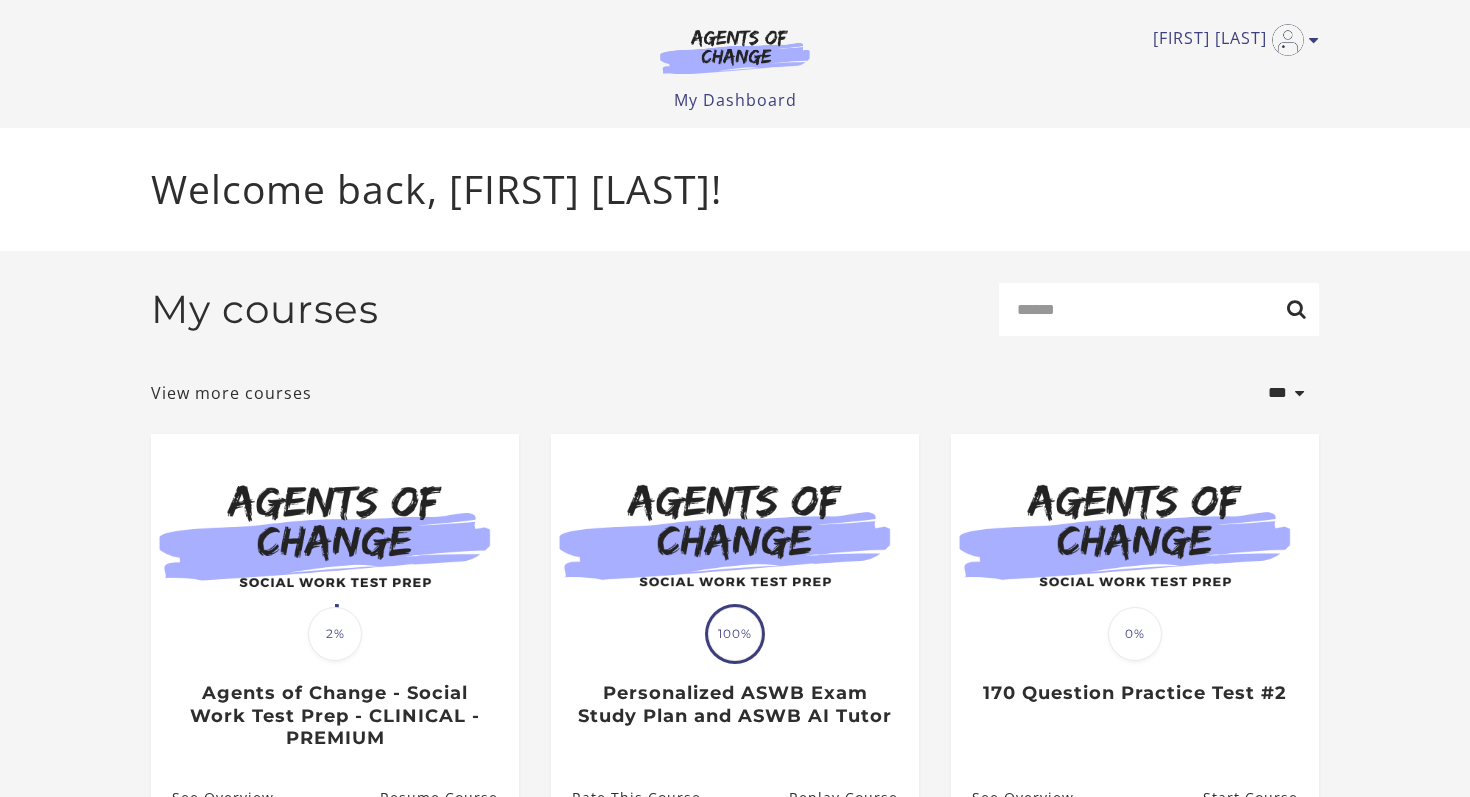 scroll, scrollTop: 0, scrollLeft: 0, axis: both 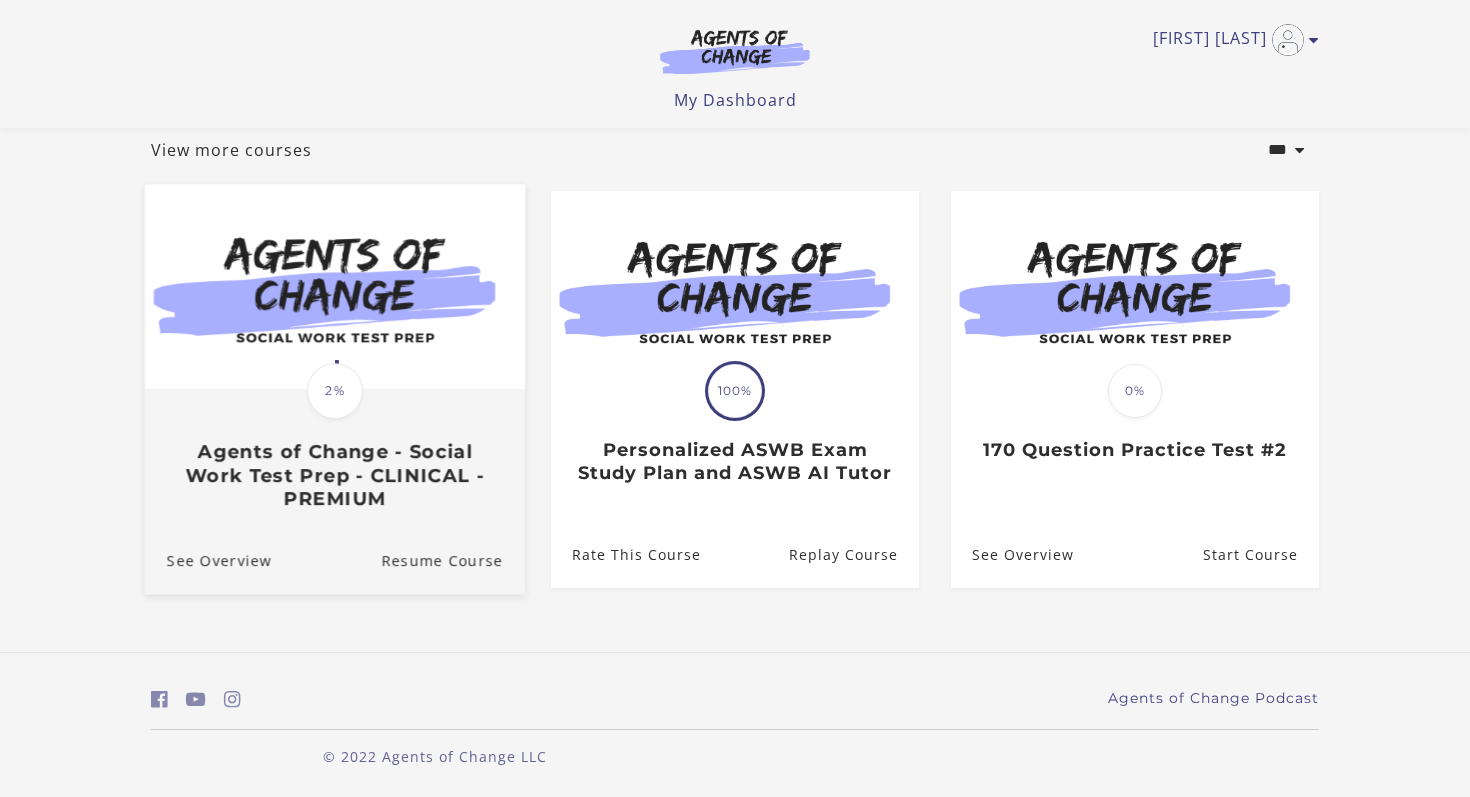click on "Agents of Change - Social Work Test Prep - CLINICAL - PREMIUM" at bounding box center [335, 476] 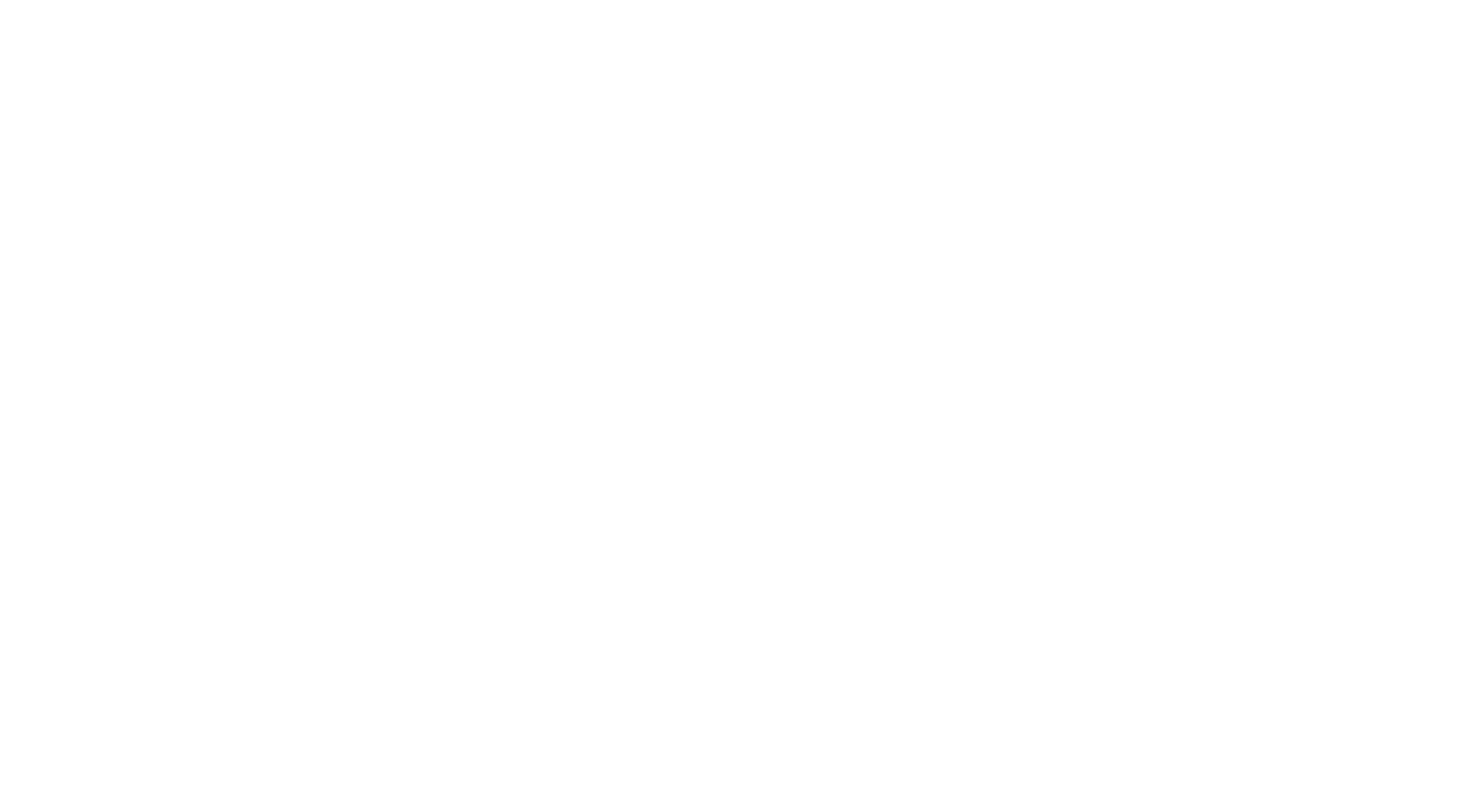 scroll, scrollTop: 0, scrollLeft: 0, axis: both 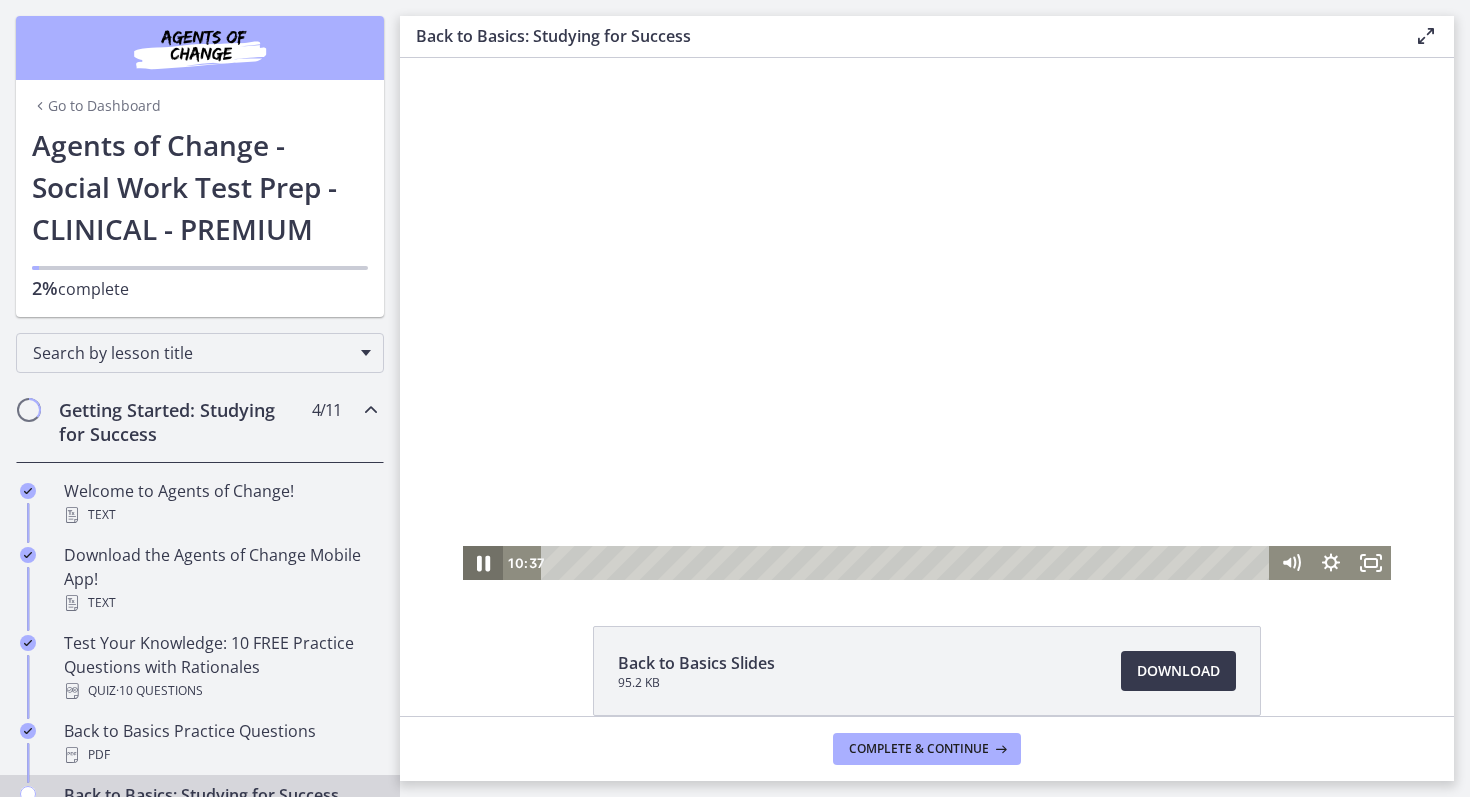 click 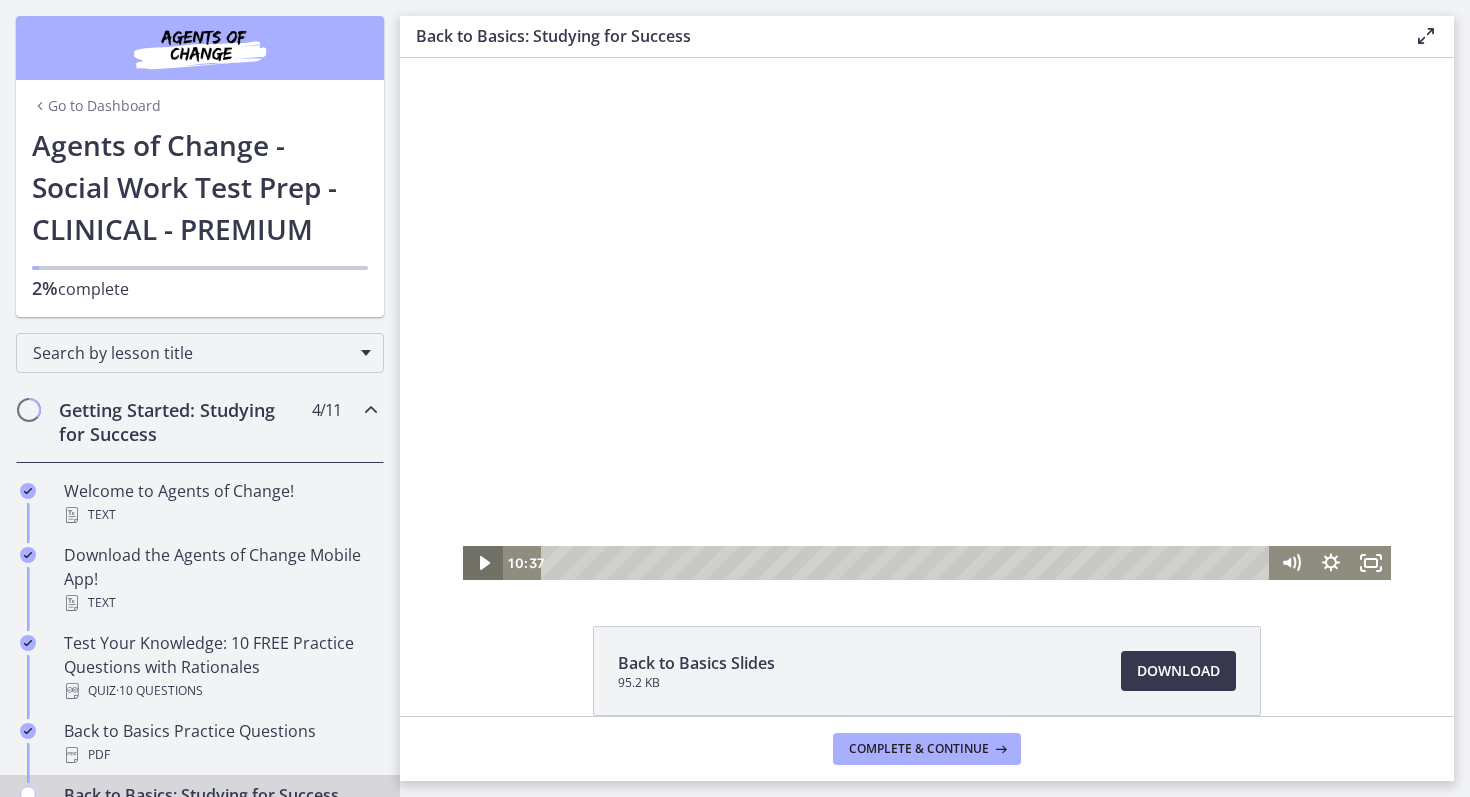 click 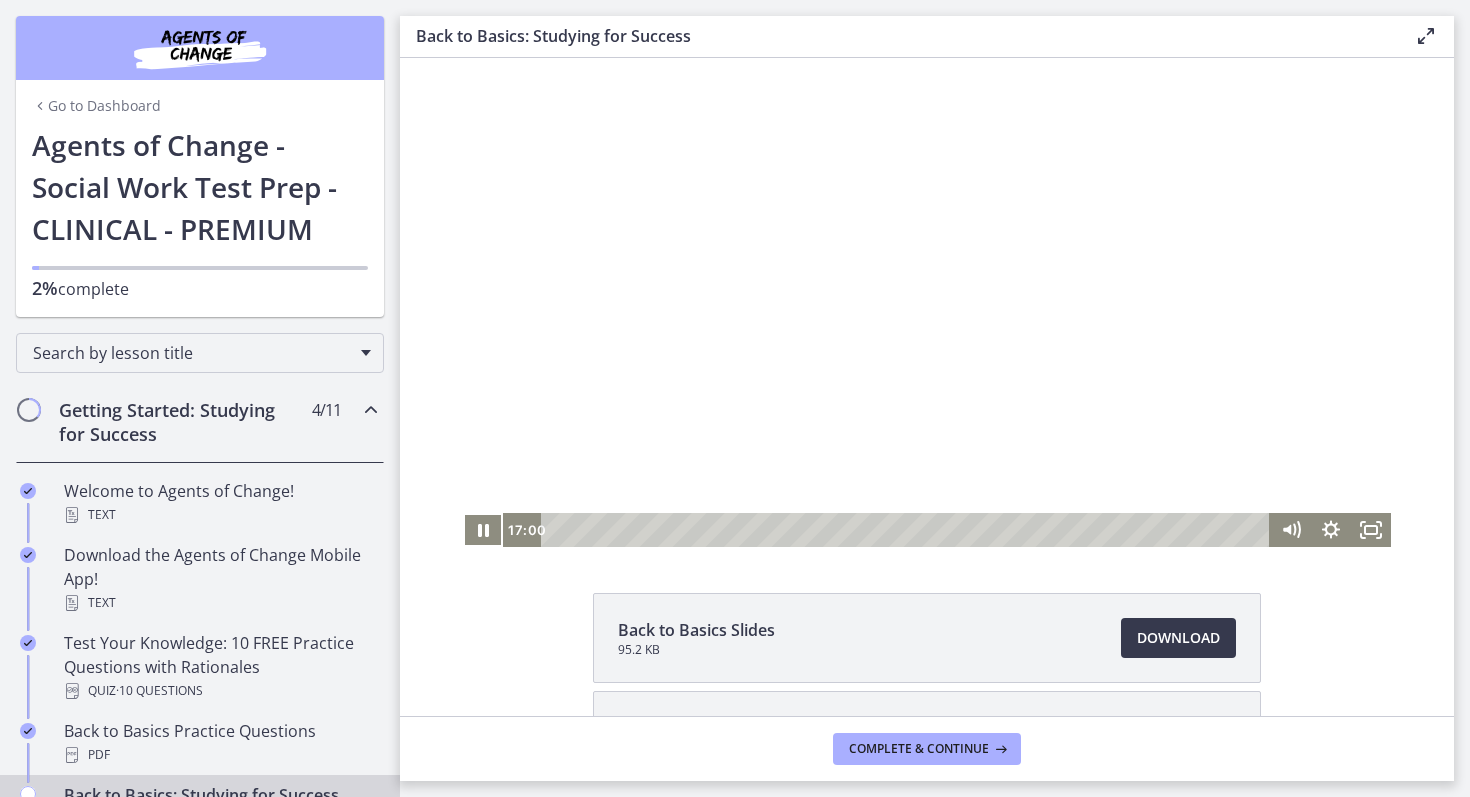 scroll, scrollTop: 0, scrollLeft: 0, axis: both 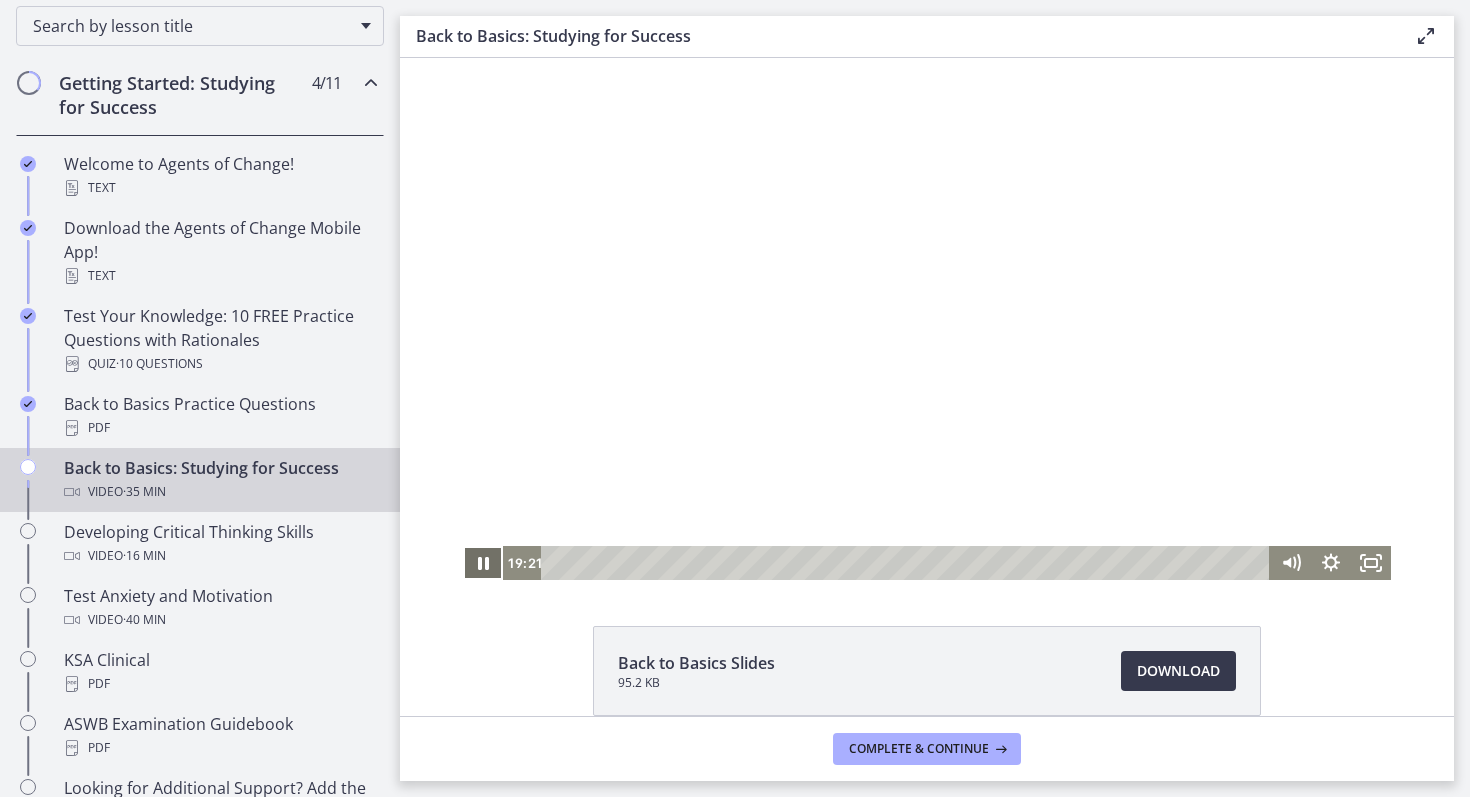 click 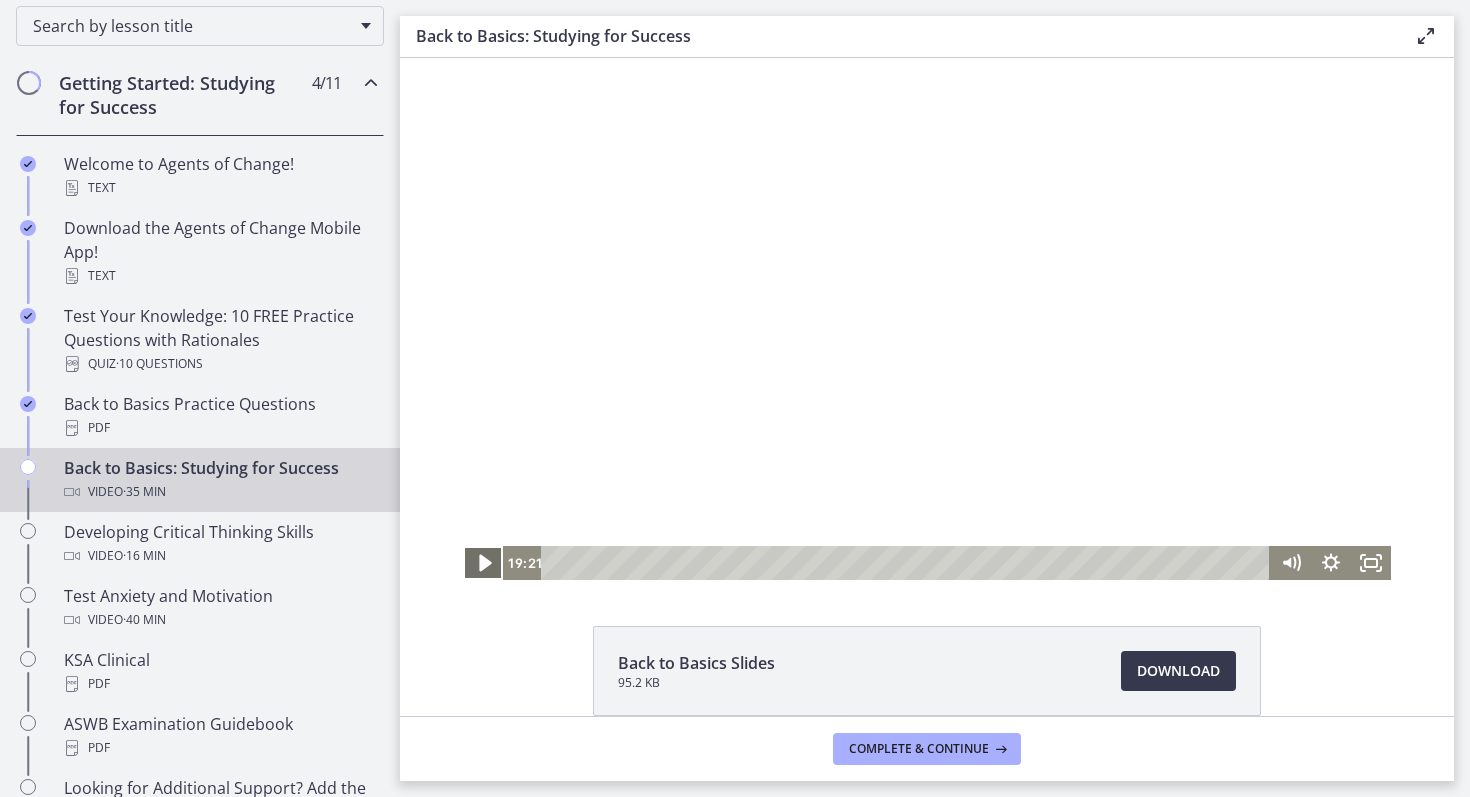 click 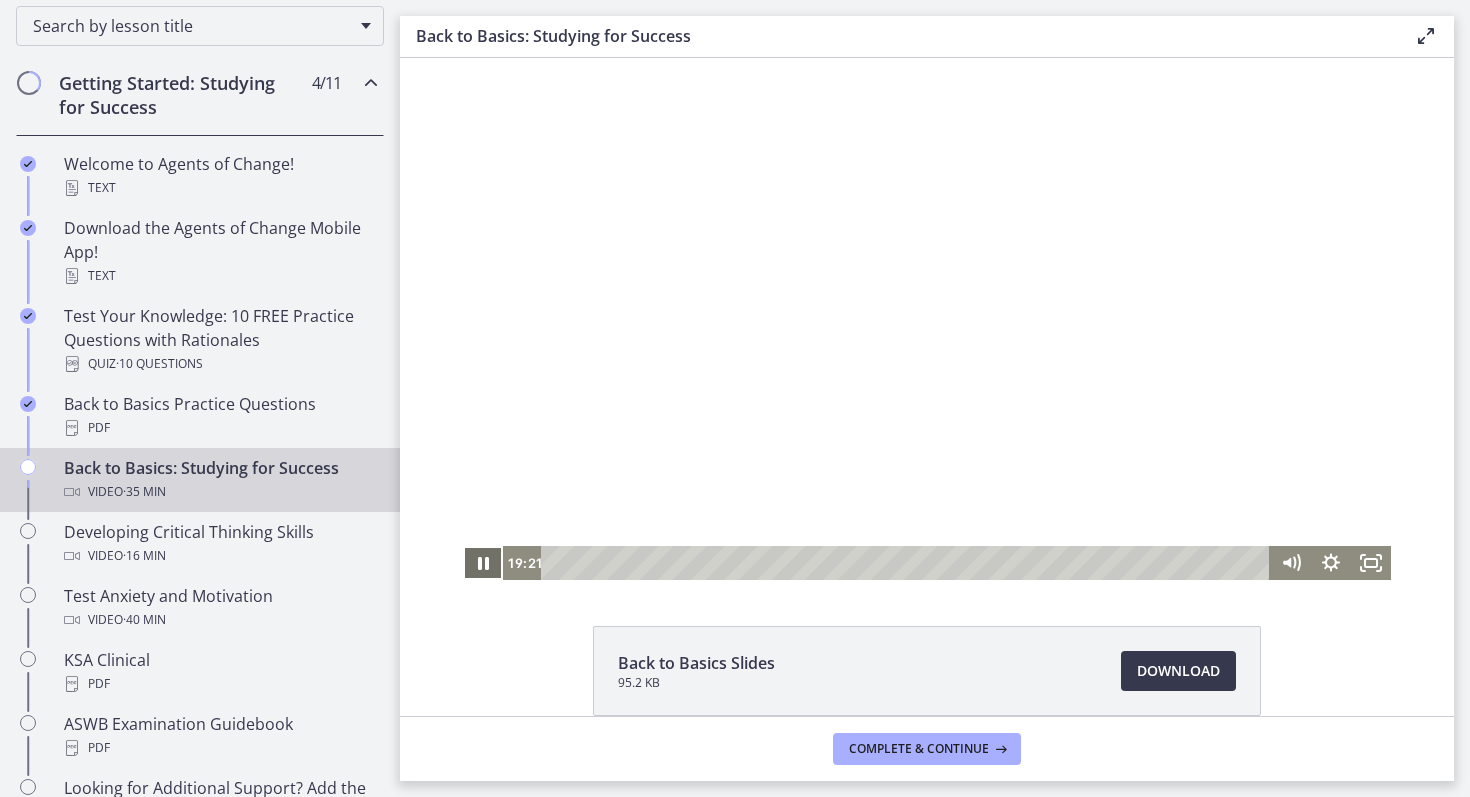 click 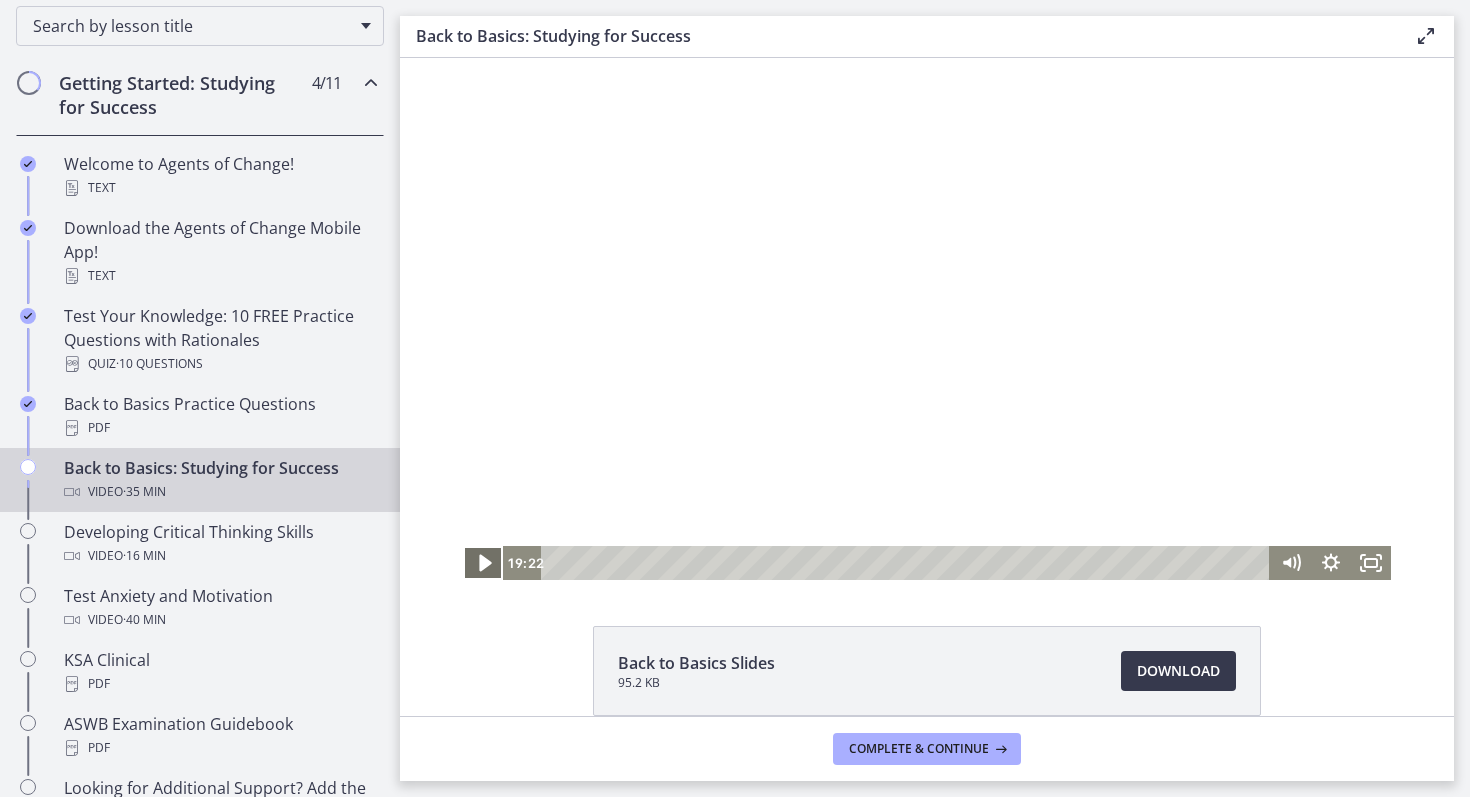 click 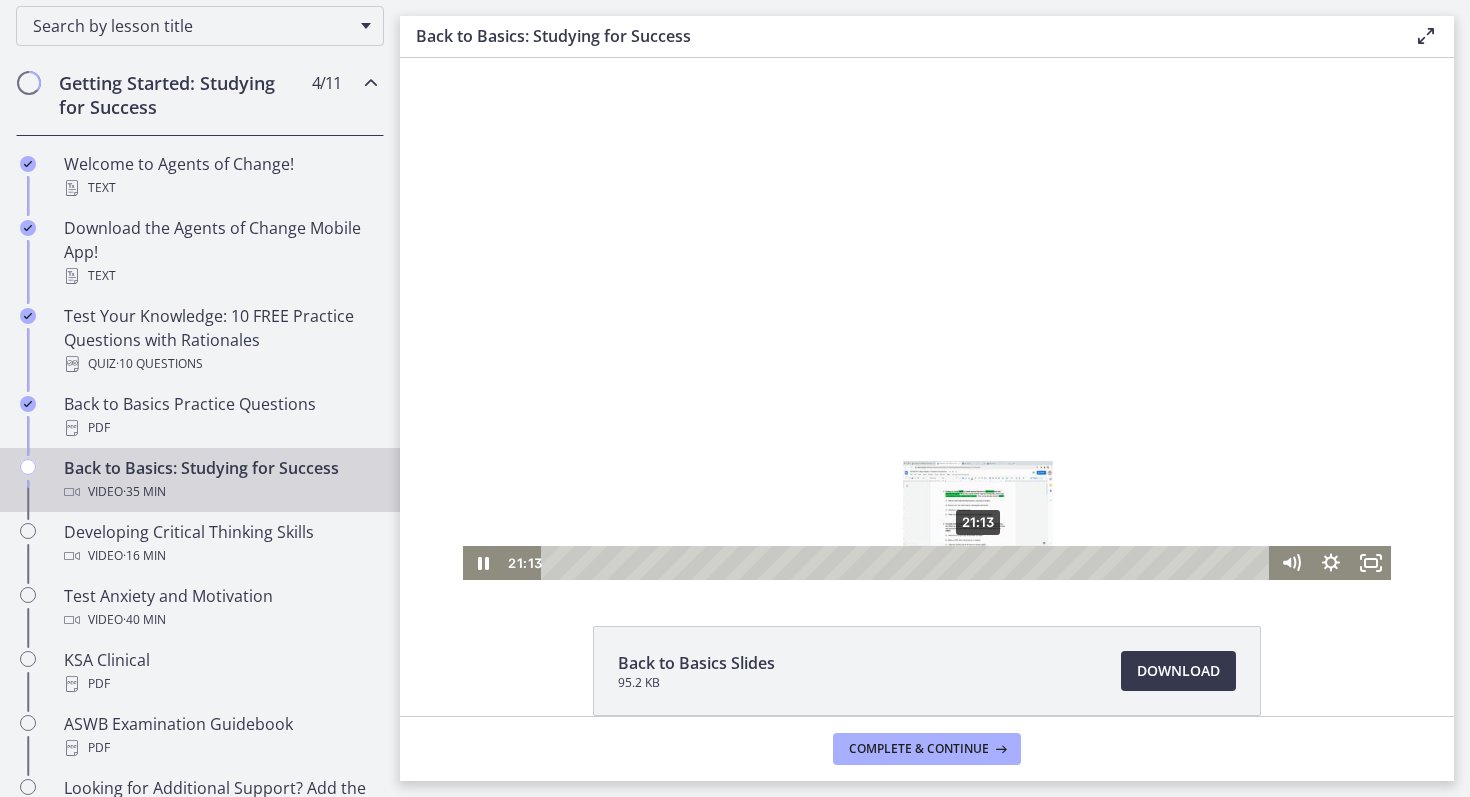 click on "21:13" at bounding box center (908, 563) 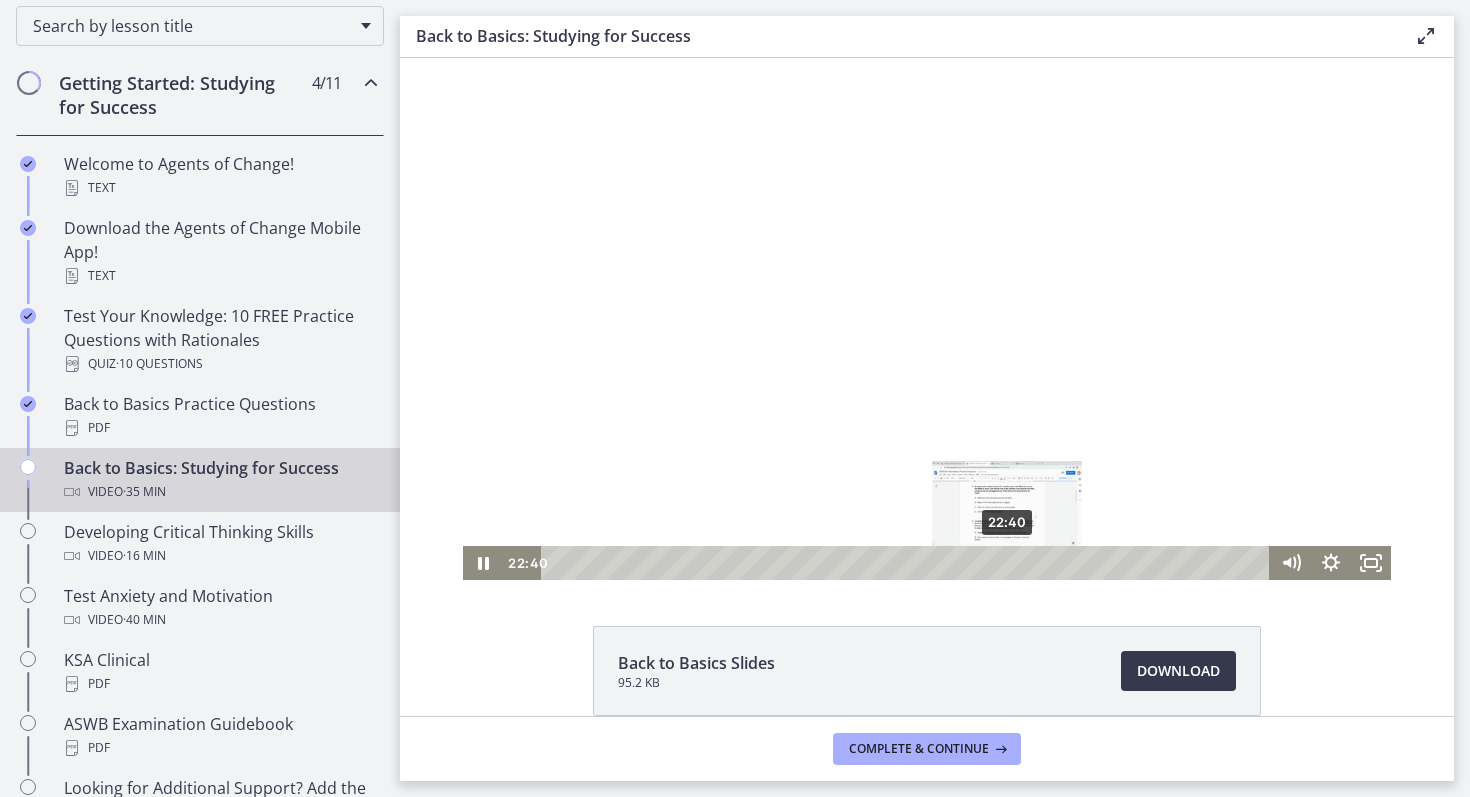 click on "22:40" at bounding box center (908, 563) 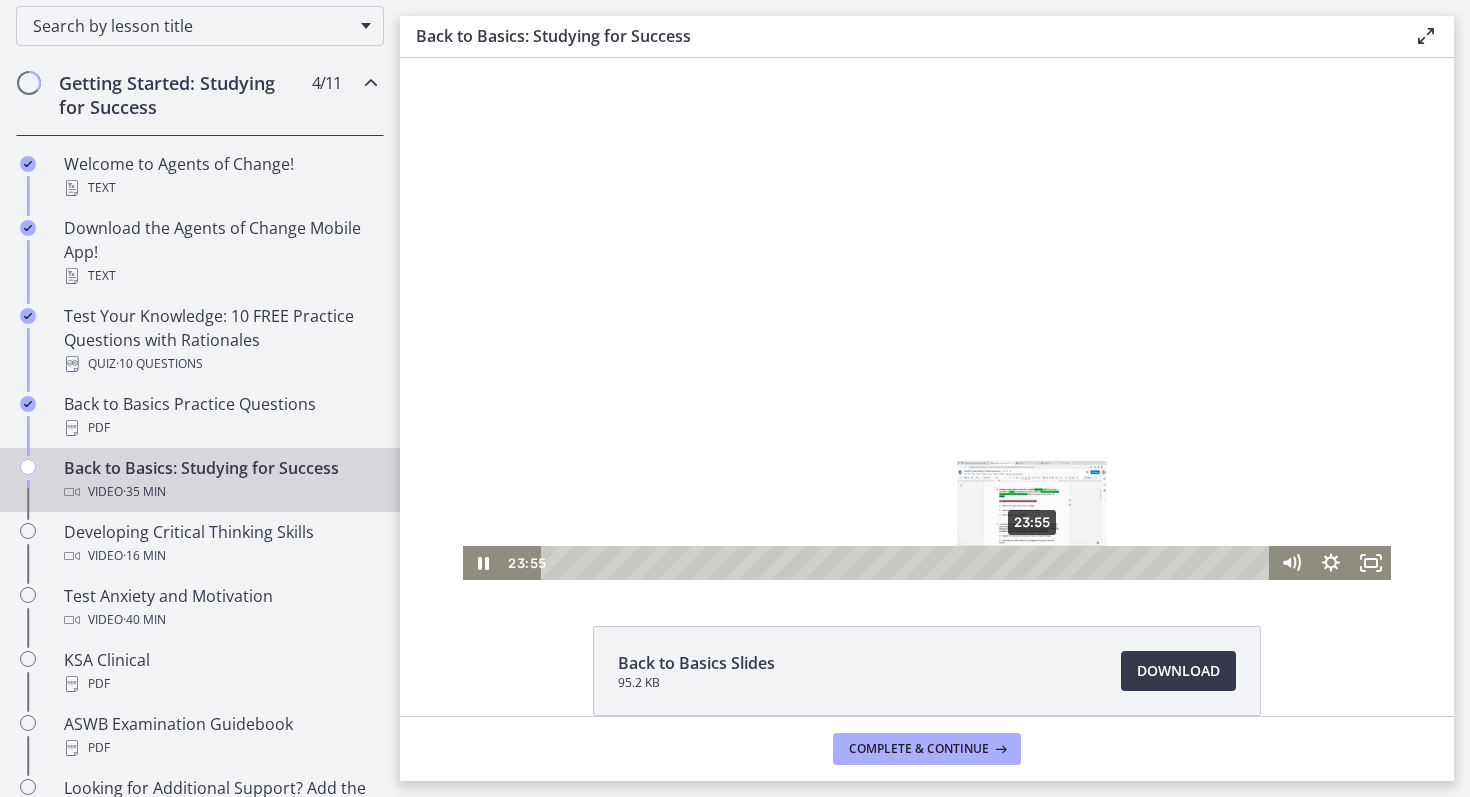 click on "23:55" at bounding box center (908, 563) 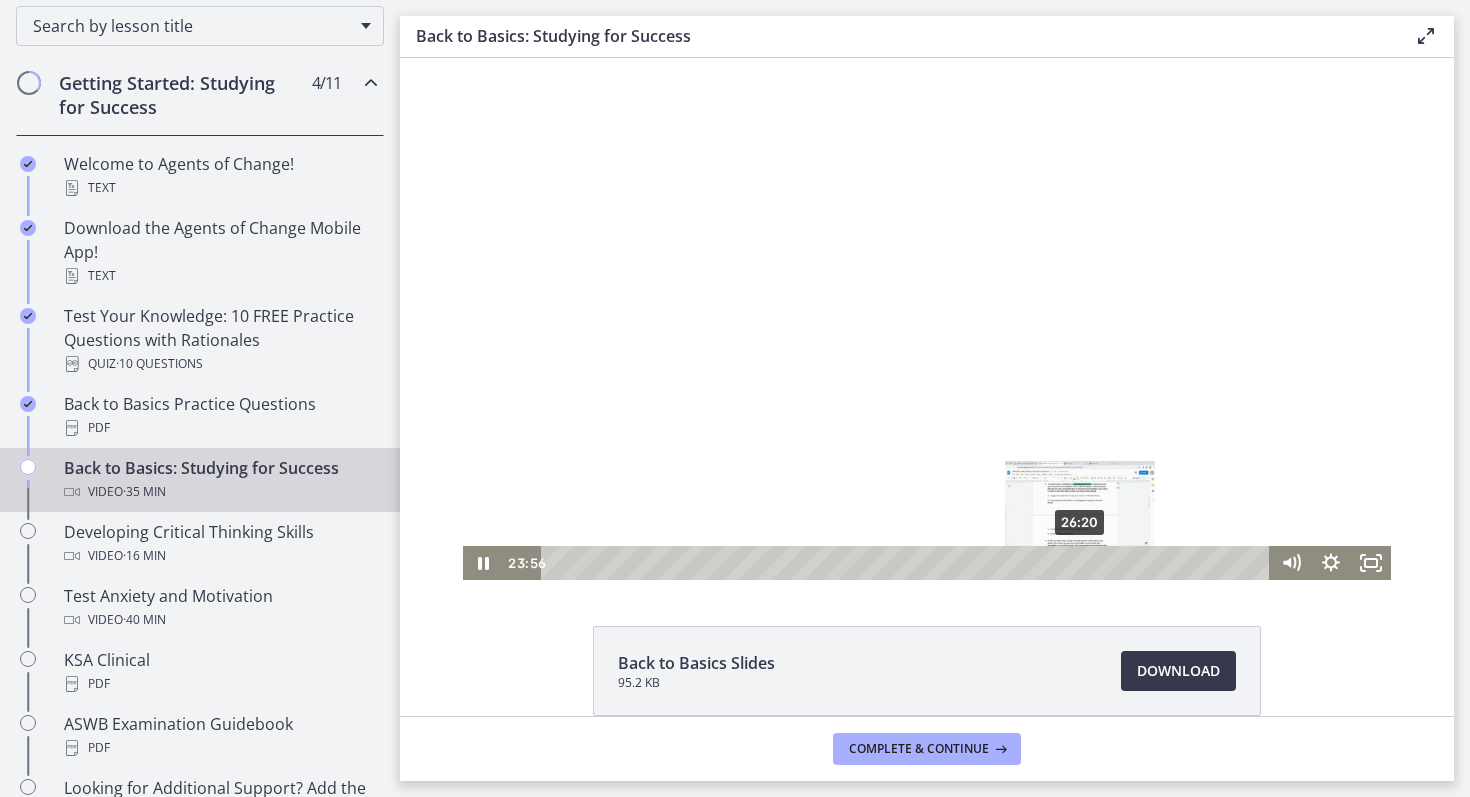 click on "26:20" at bounding box center (908, 563) 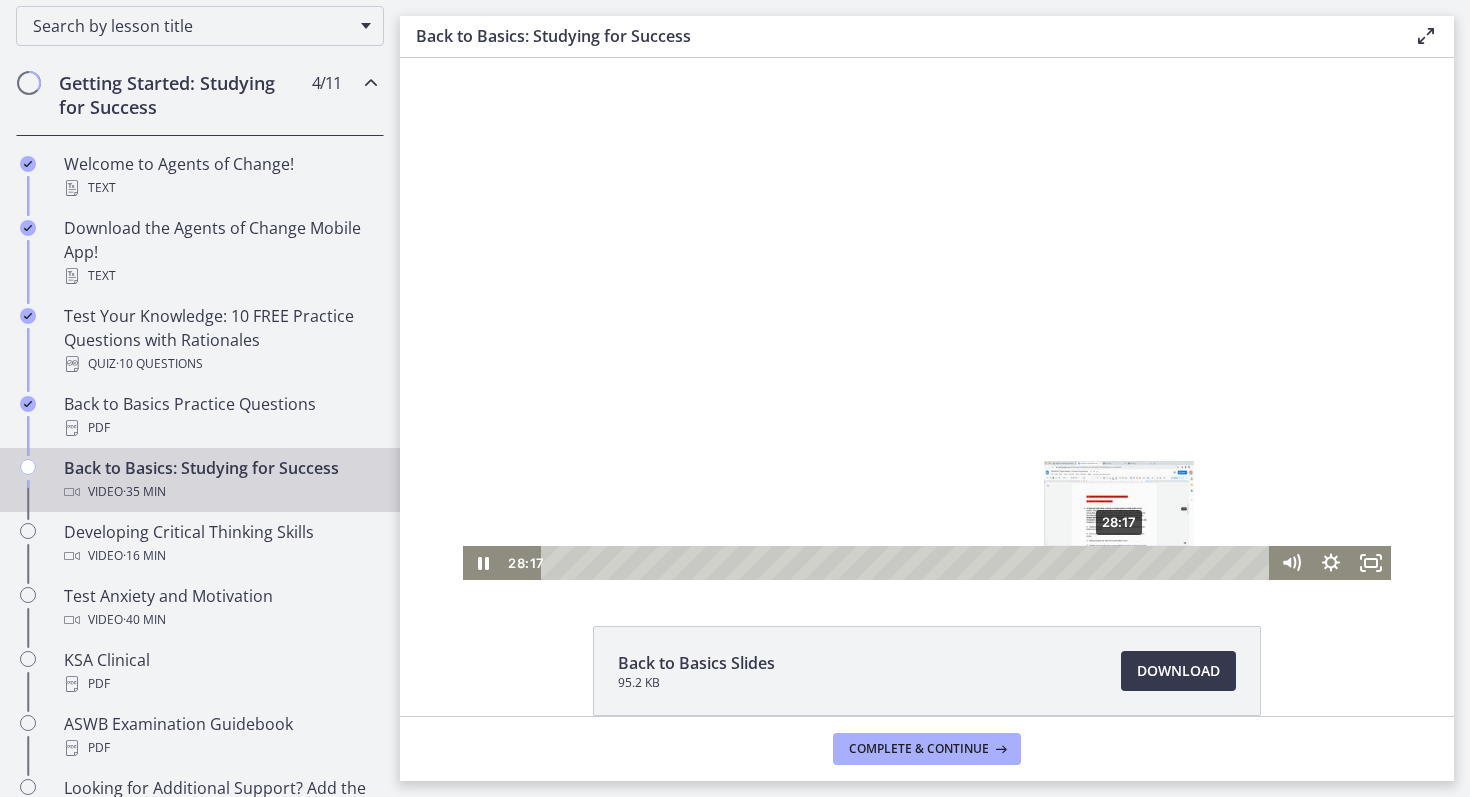 click on "28:17" at bounding box center [908, 563] 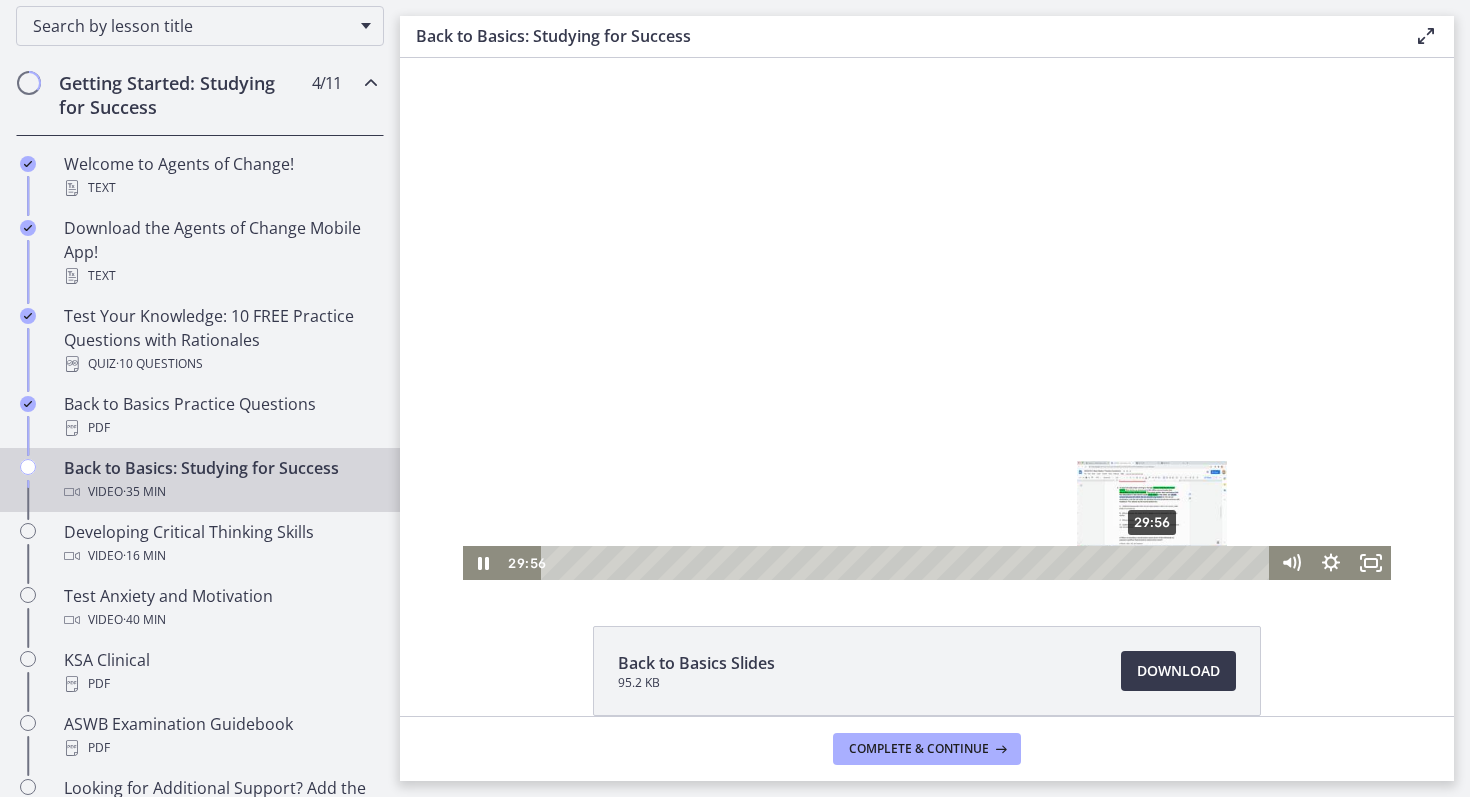 click on "29:56" at bounding box center [908, 563] 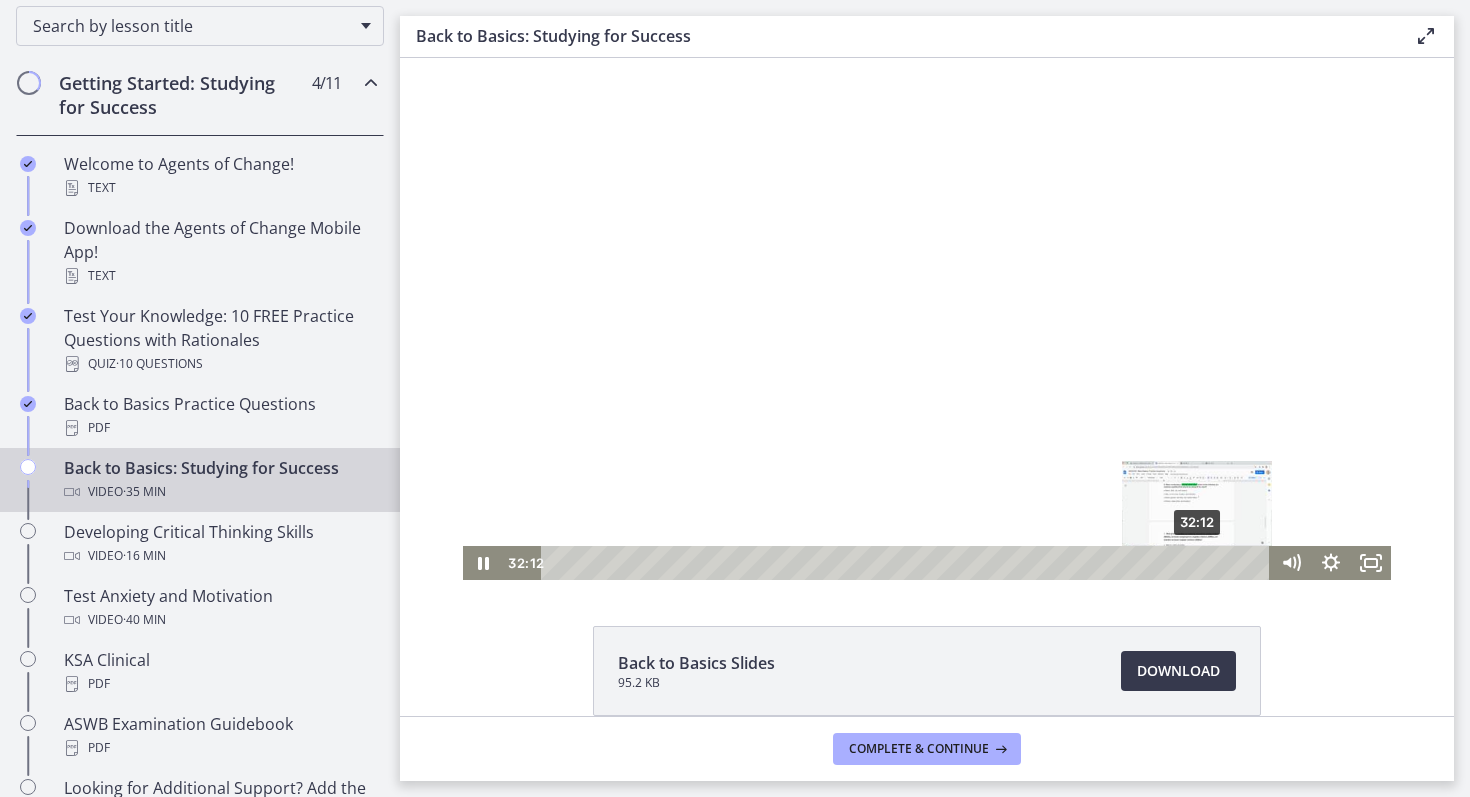 click on "32:12" at bounding box center [908, 563] 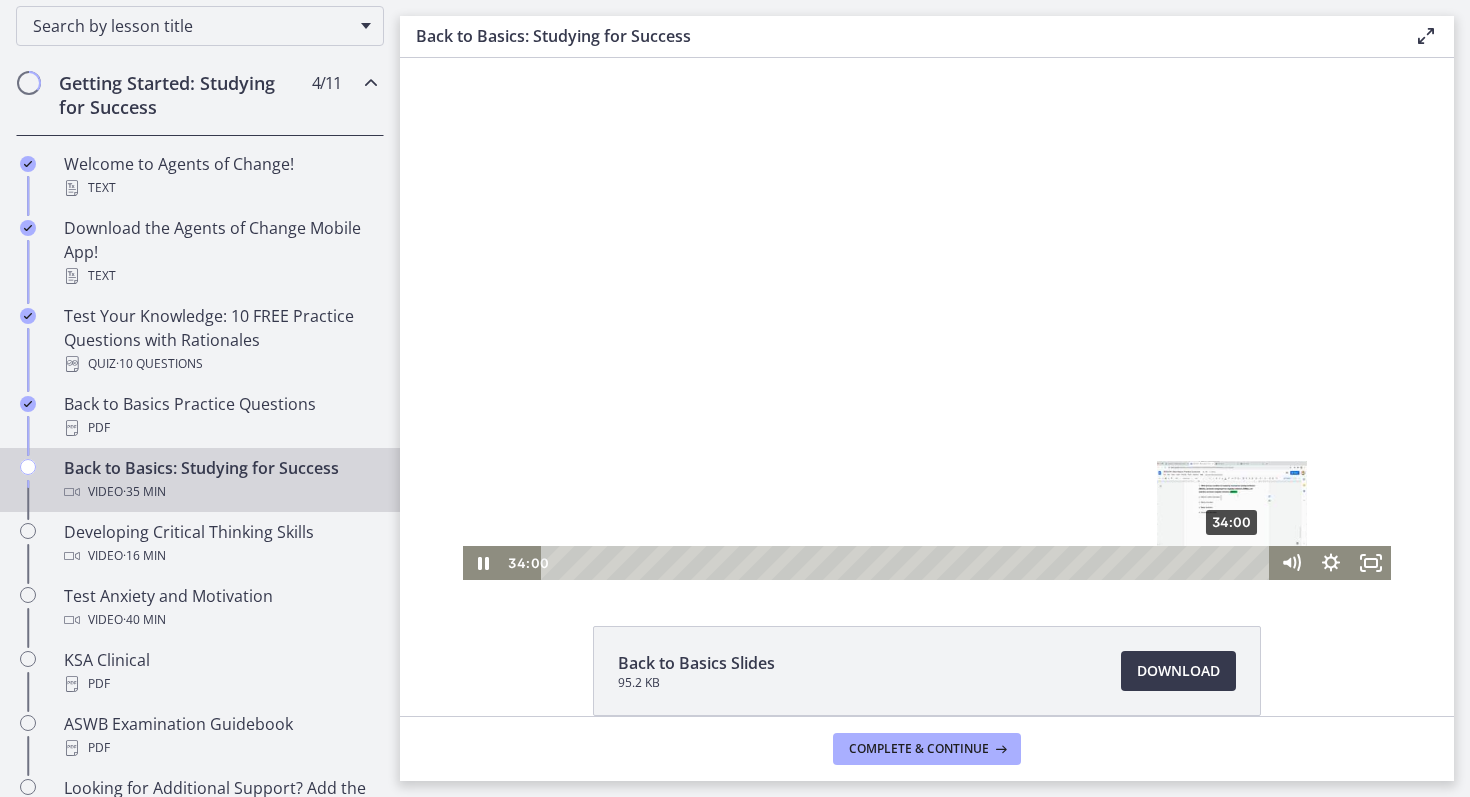 click on "34:00" at bounding box center [908, 563] 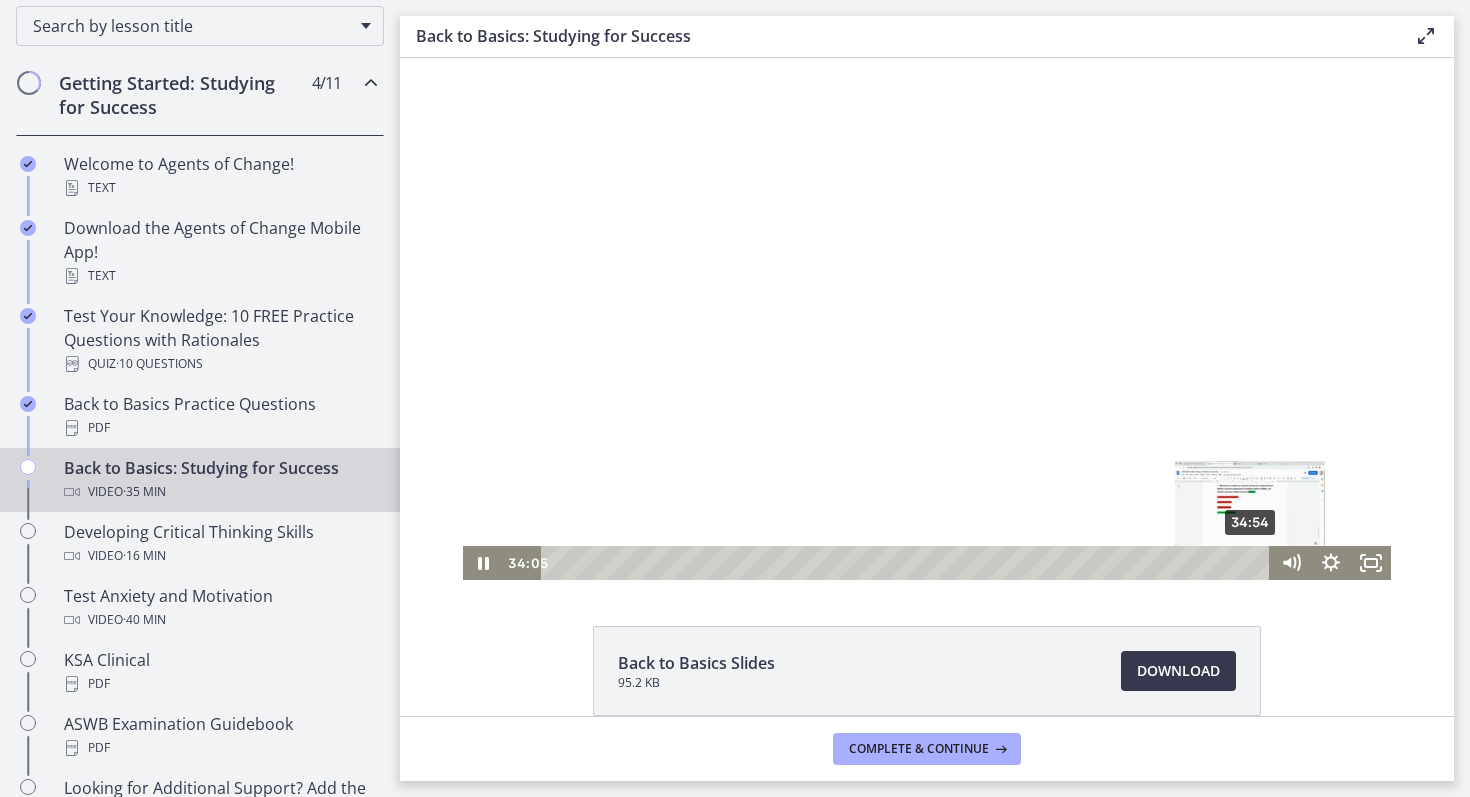 click on "34:54" at bounding box center (908, 563) 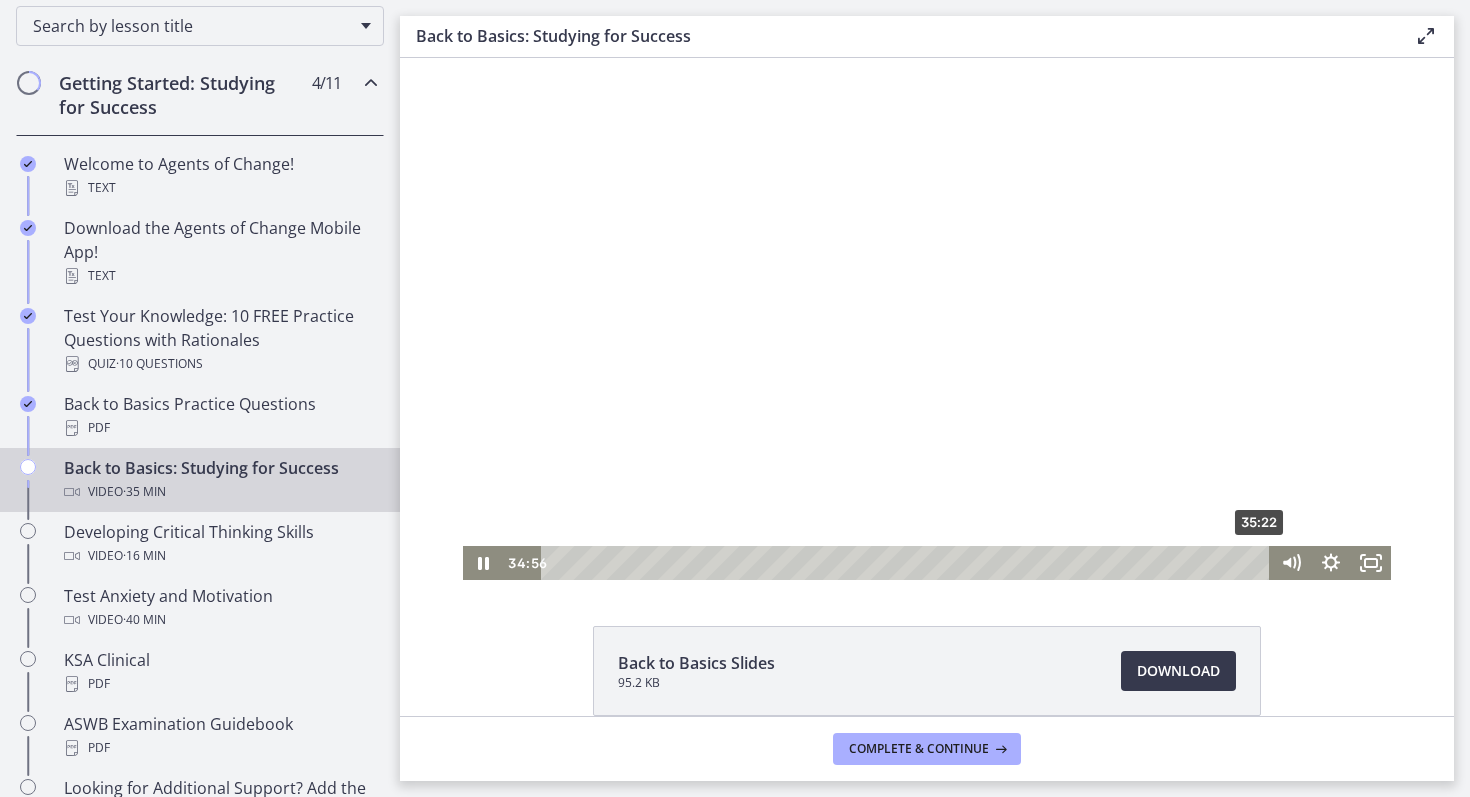 click on "35:22" at bounding box center [908, 563] 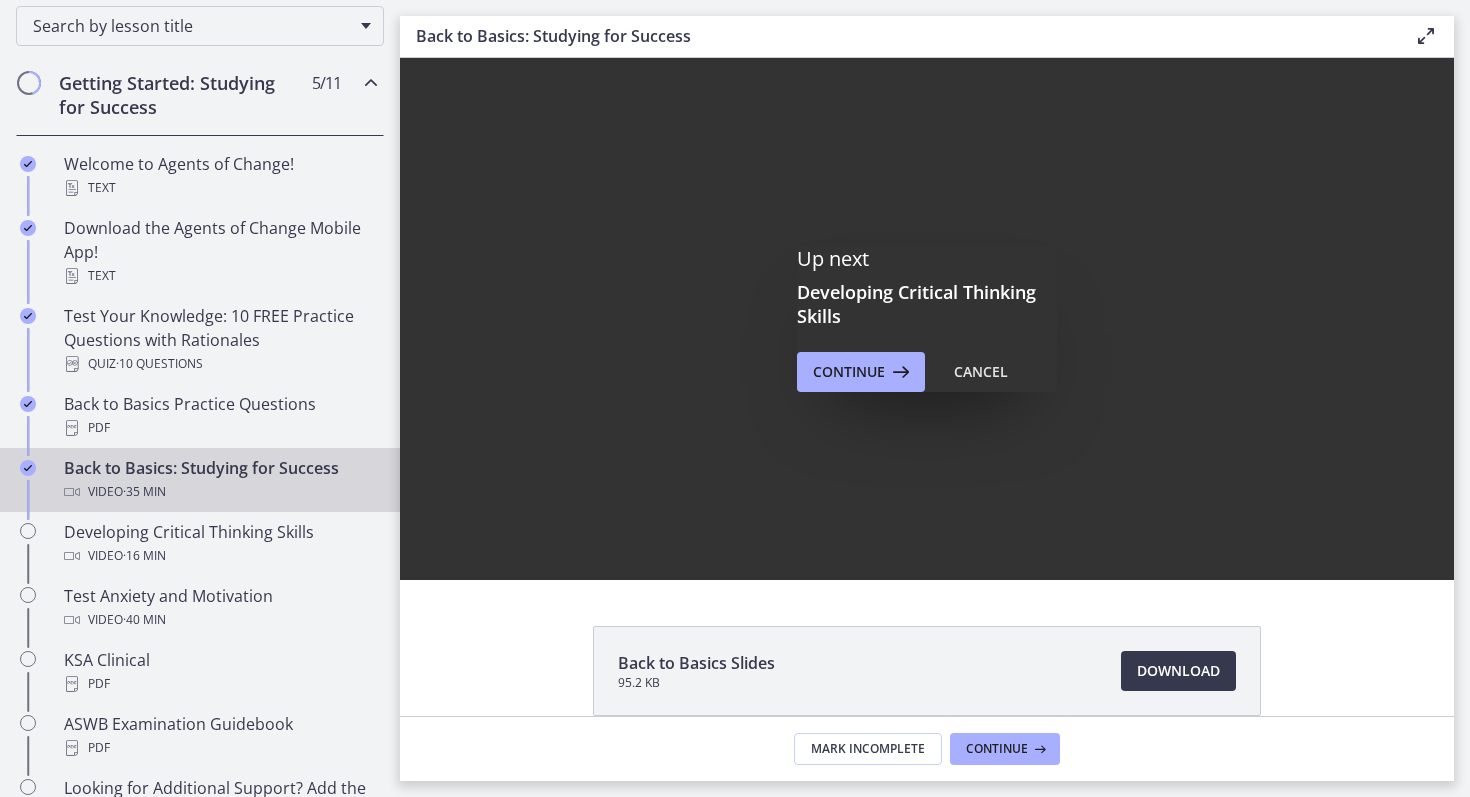 scroll, scrollTop: 0, scrollLeft: 0, axis: both 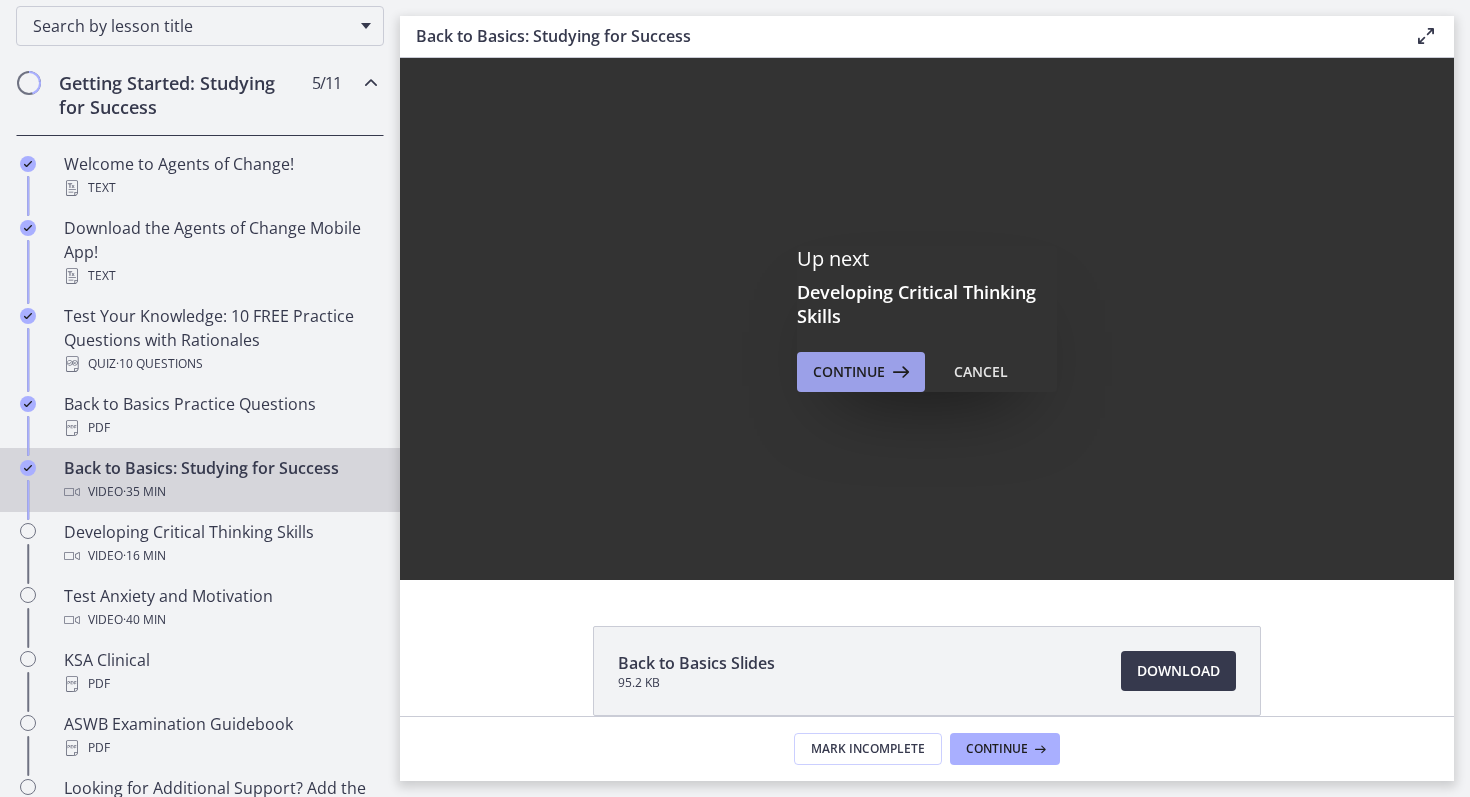 click at bounding box center (899, 372) 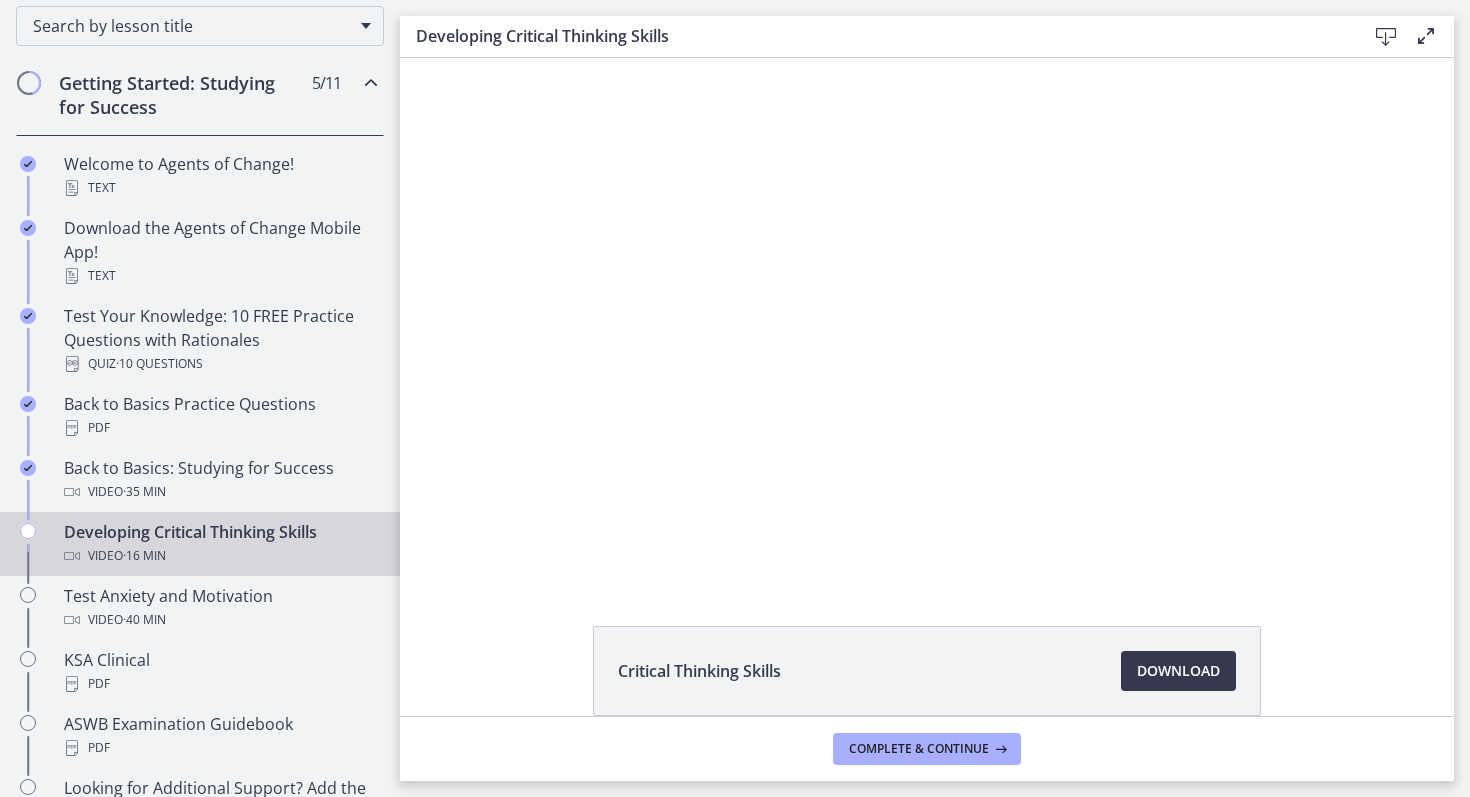 scroll, scrollTop: 0, scrollLeft: 0, axis: both 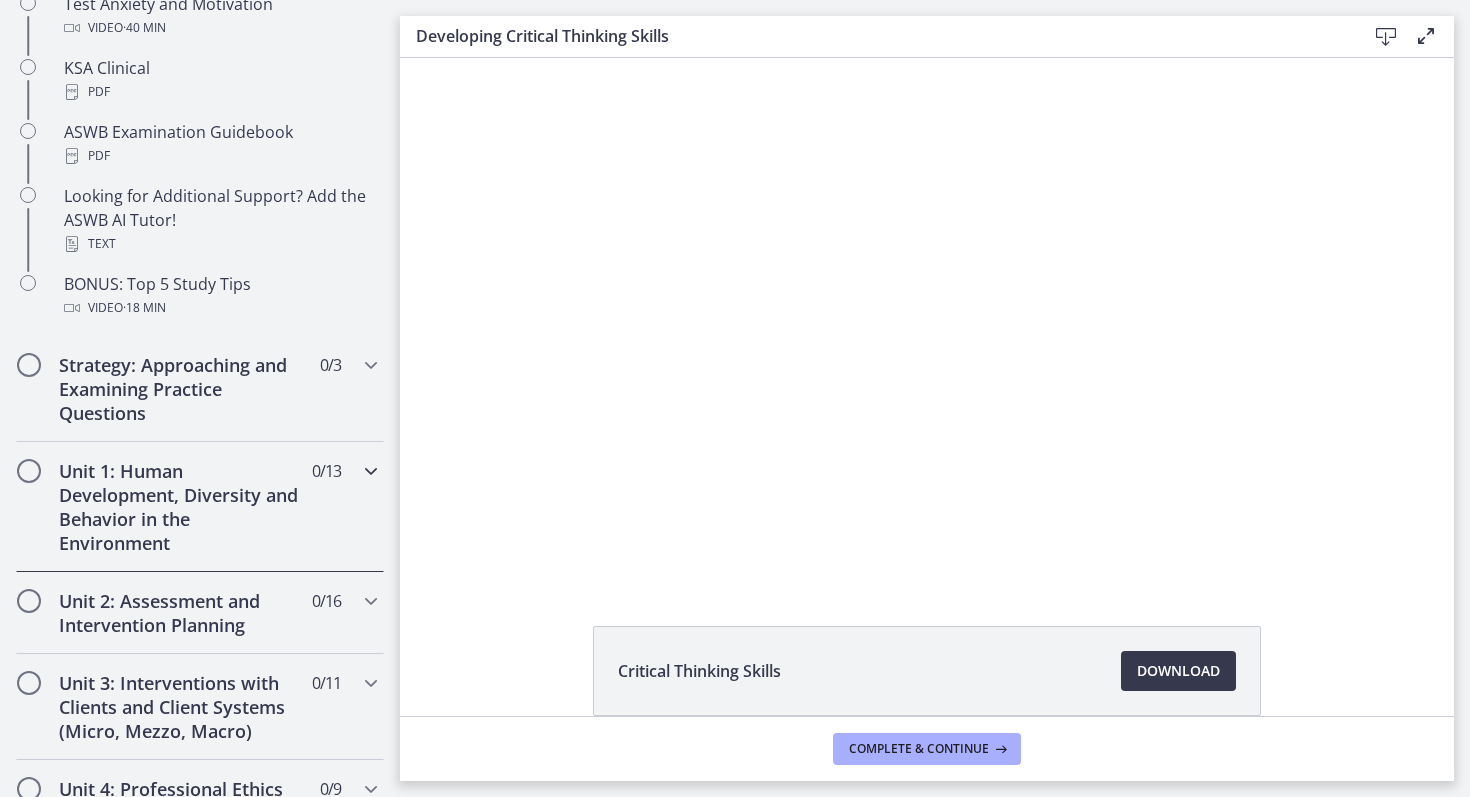click at bounding box center (371, 471) 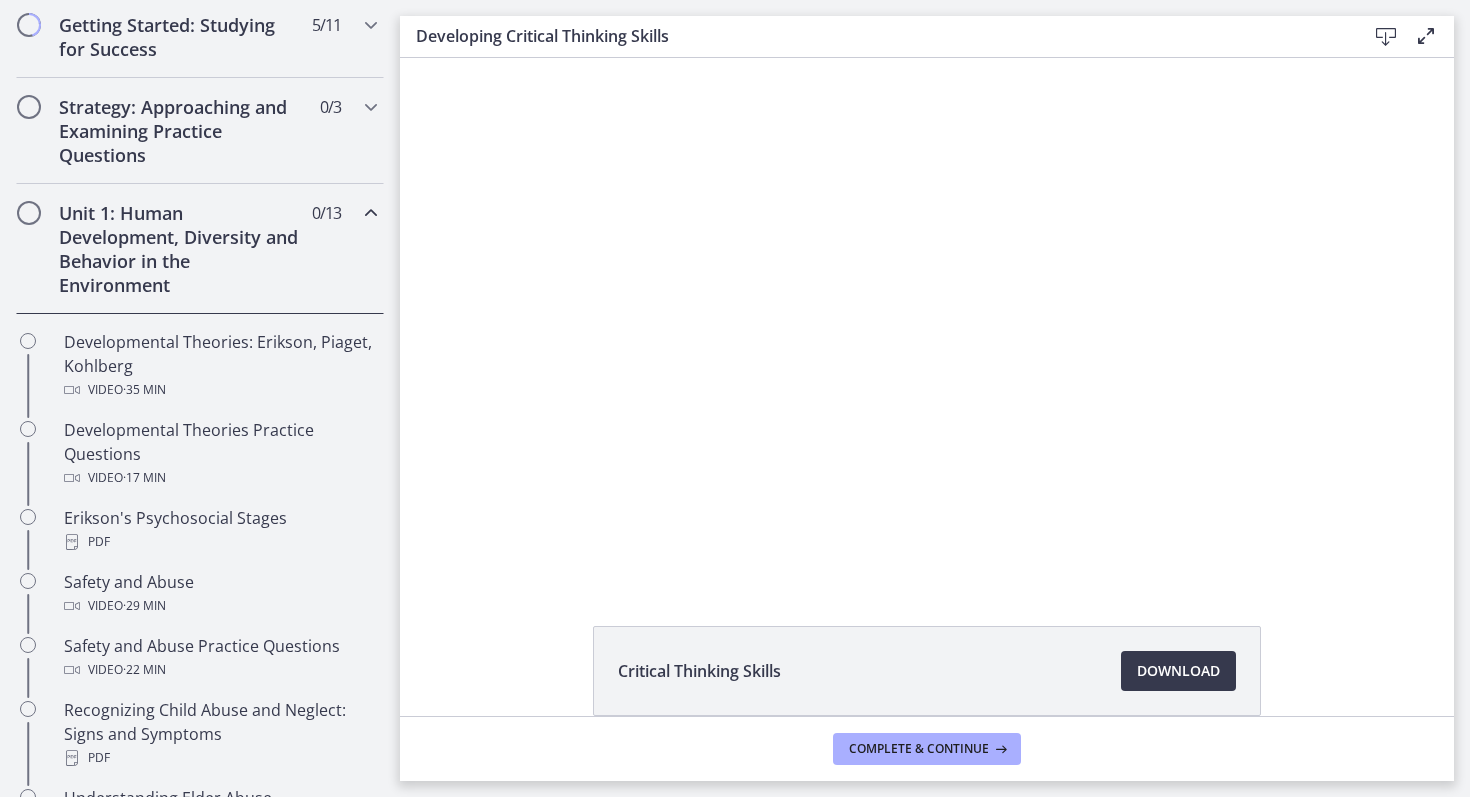 scroll, scrollTop: 382, scrollLeft: 0, axis: vertical 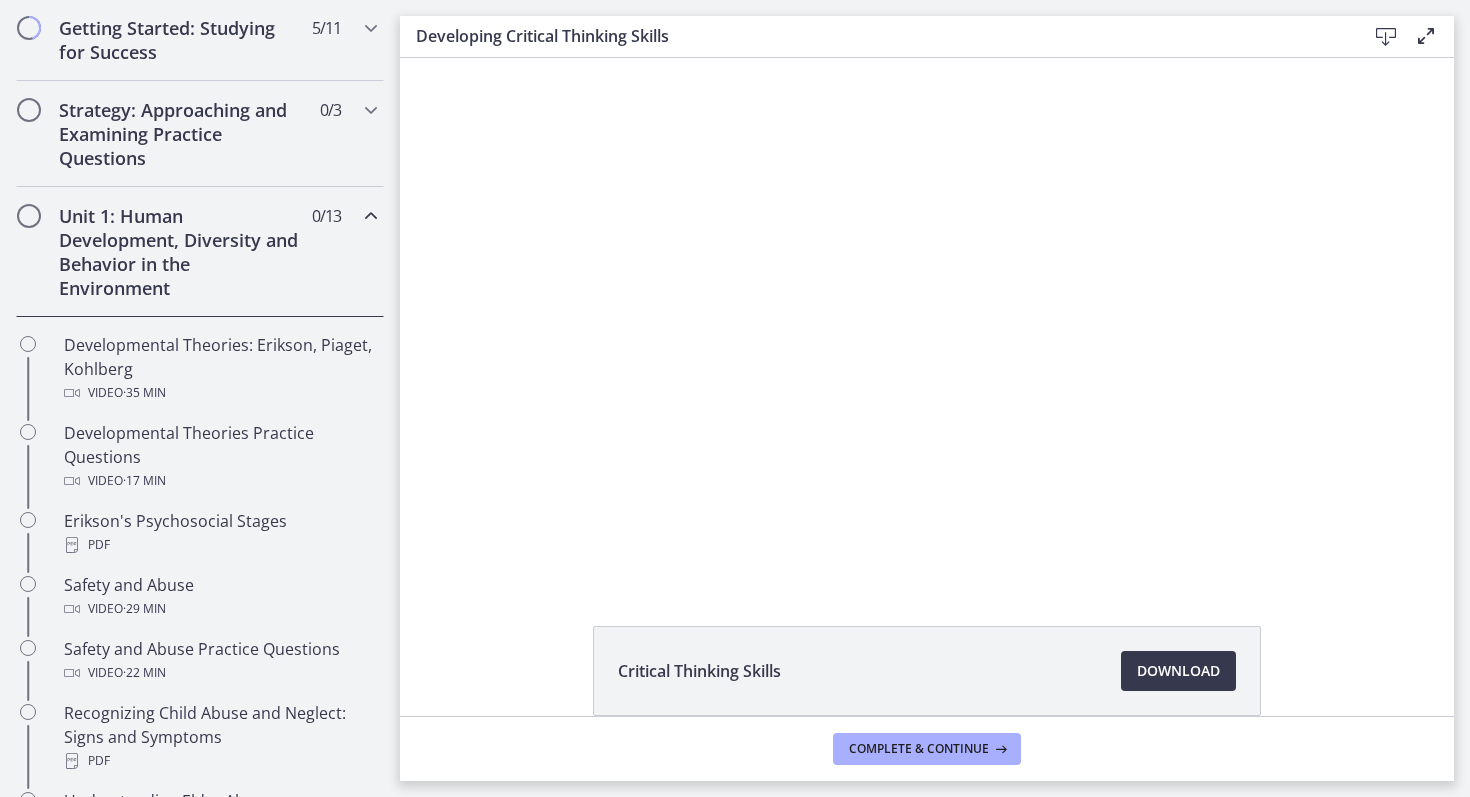 click at bounding box center (371, 216) 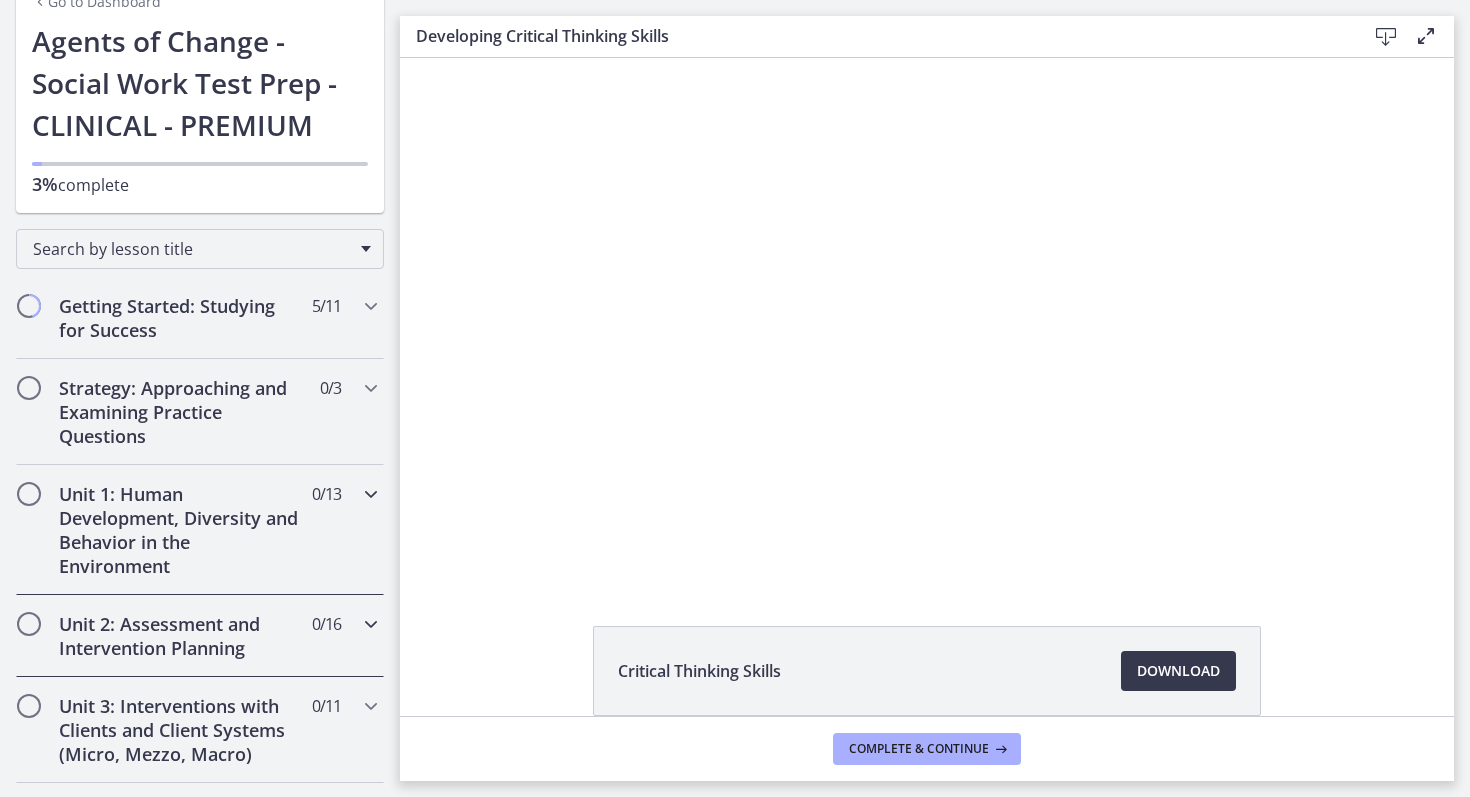 scroll, scrollTop: 110, scrollLeft: 0, axis: vertical 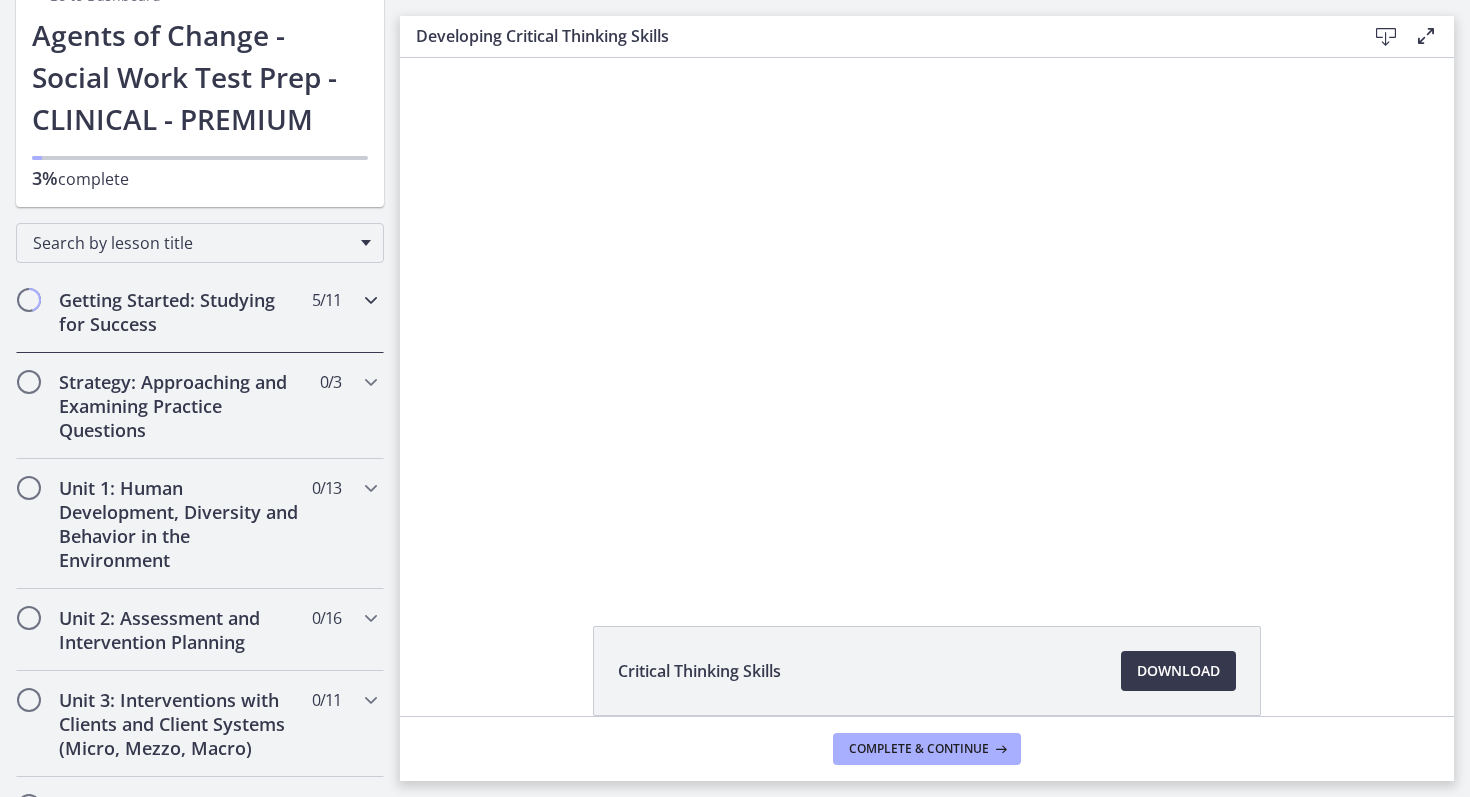 click at bounding box center (371, 300) 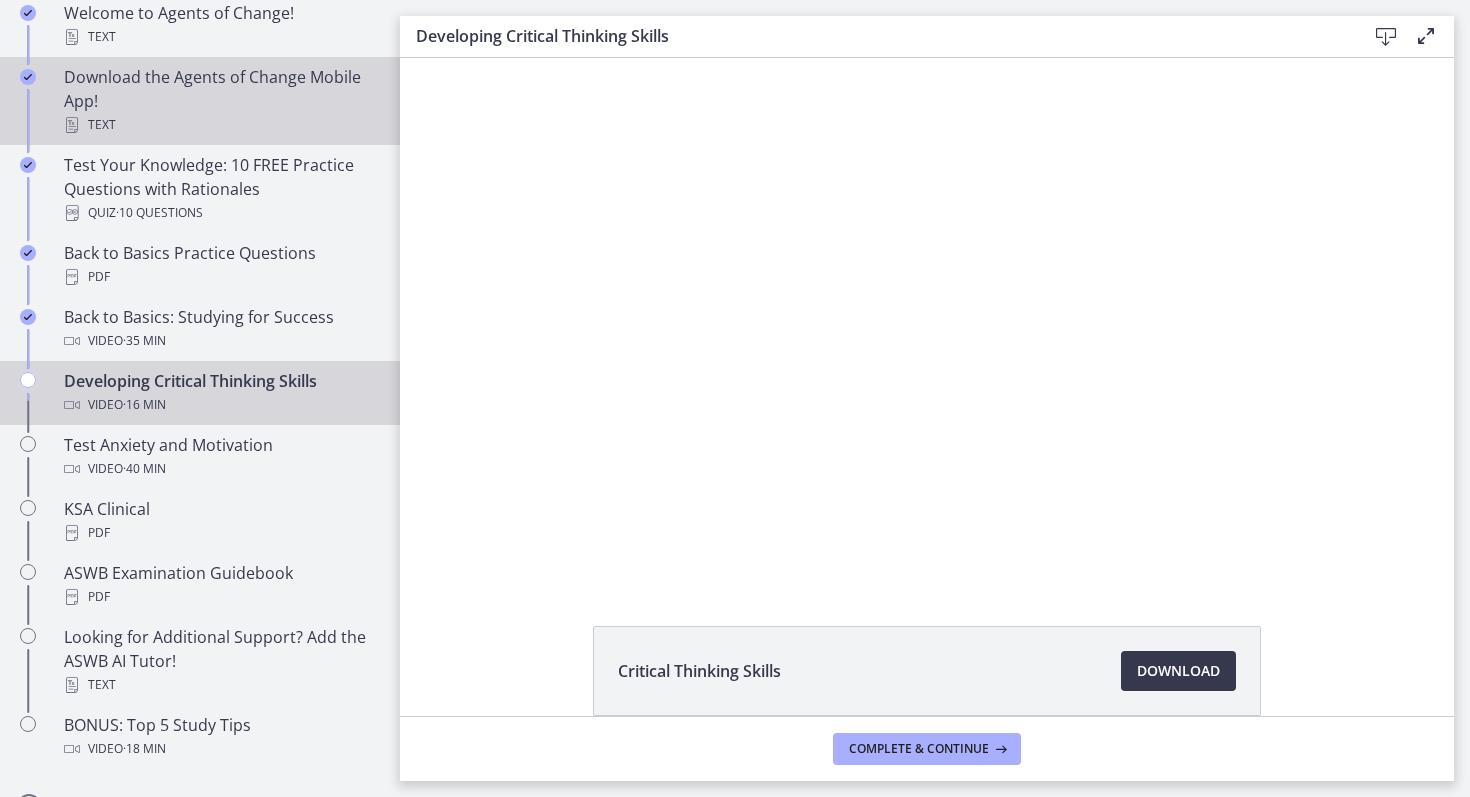 scroll, scrollTop: 430, scrollLeft: 0, axis: vertical 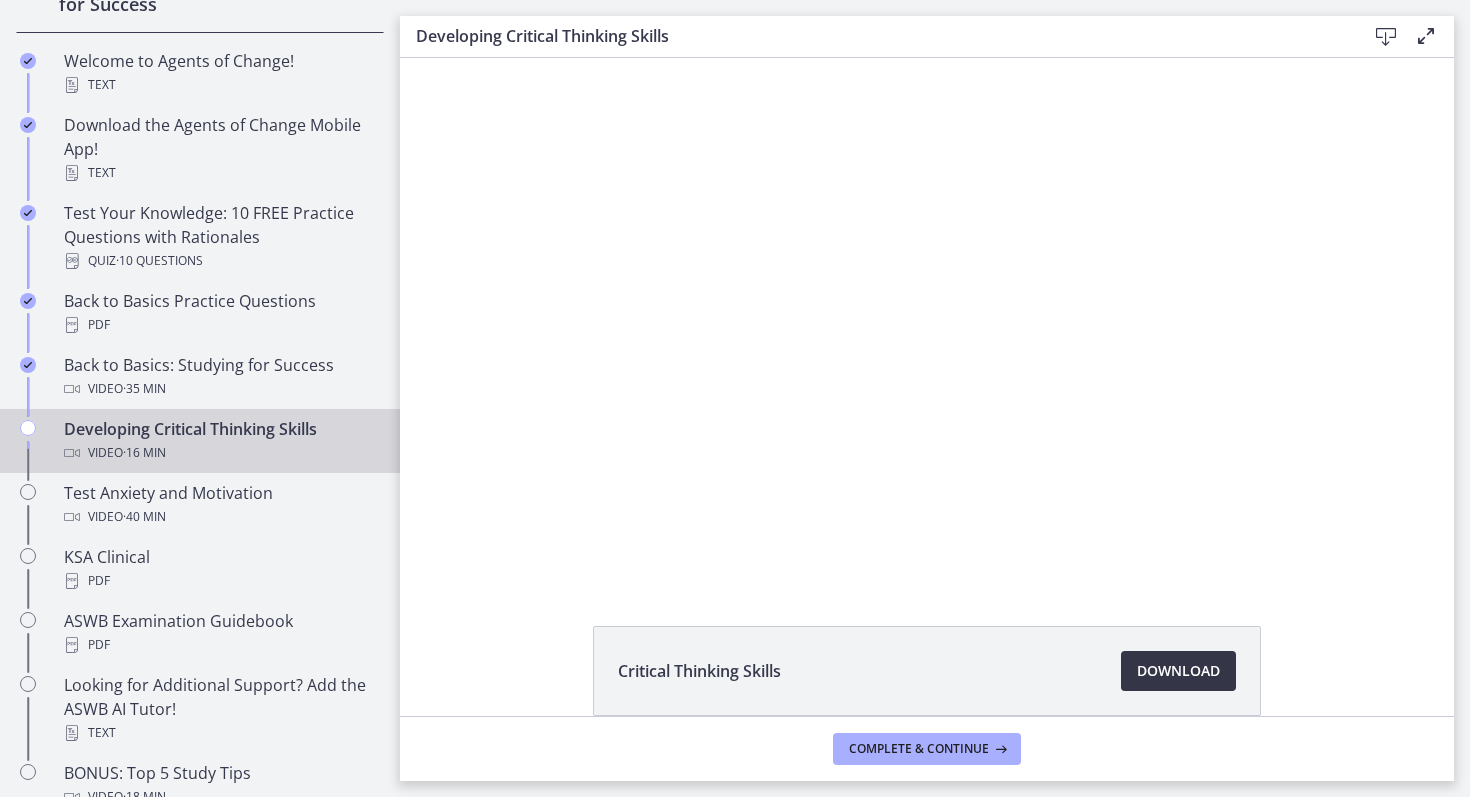 click on "Download
Opens in a new window" at bounding box center (1178, 671) 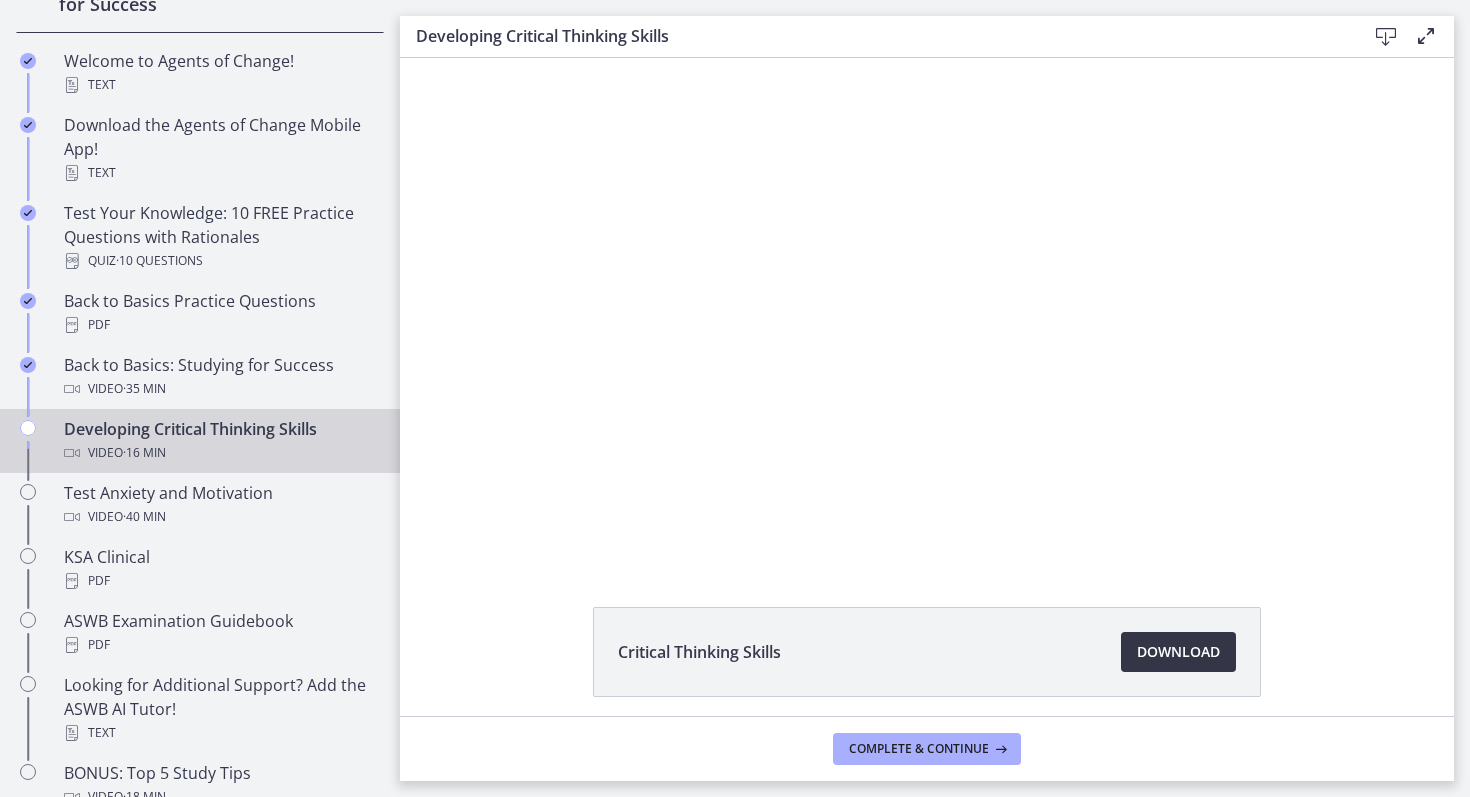 scroll, scrollTop: 0, scrollLeft: 0, axis: both 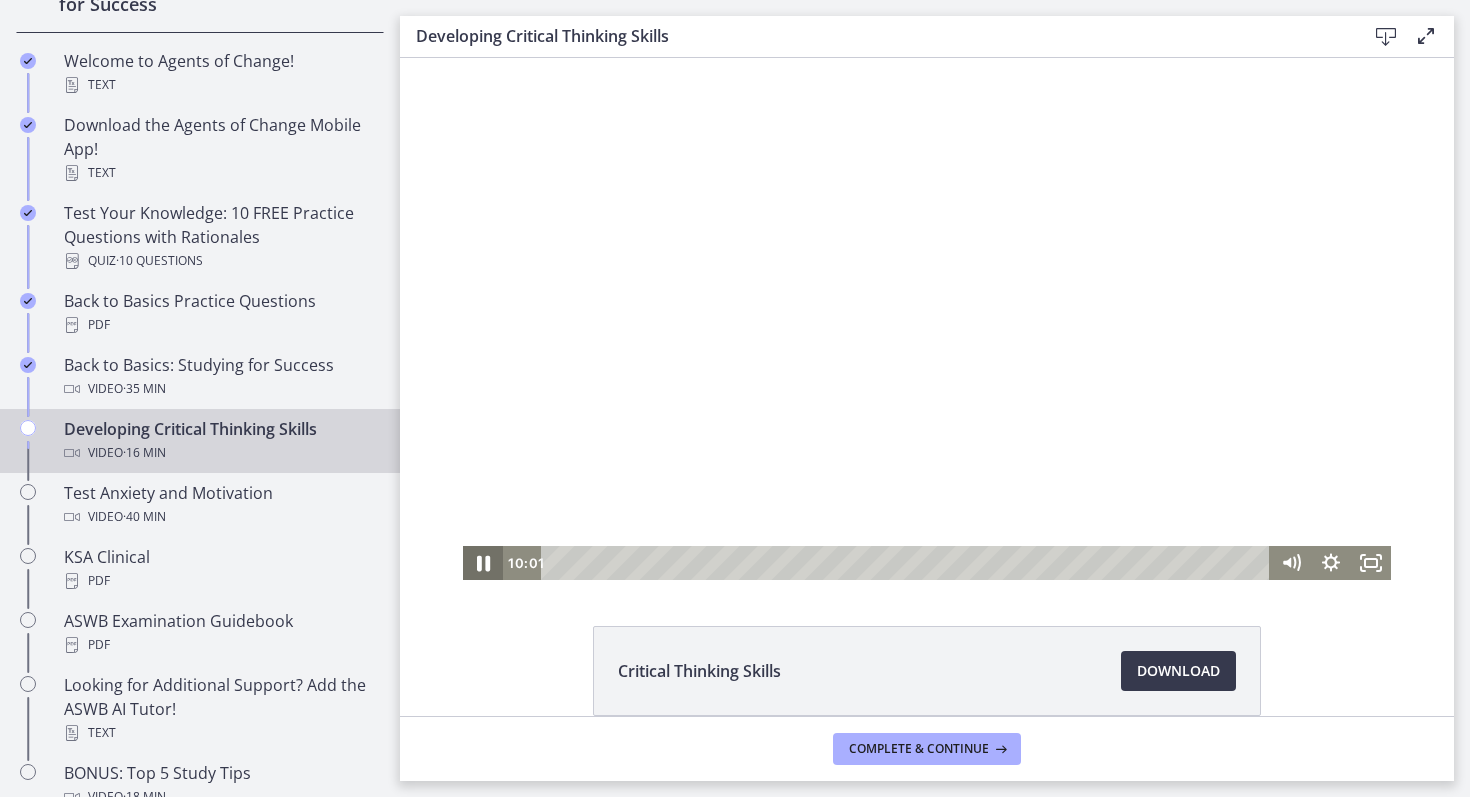 click 